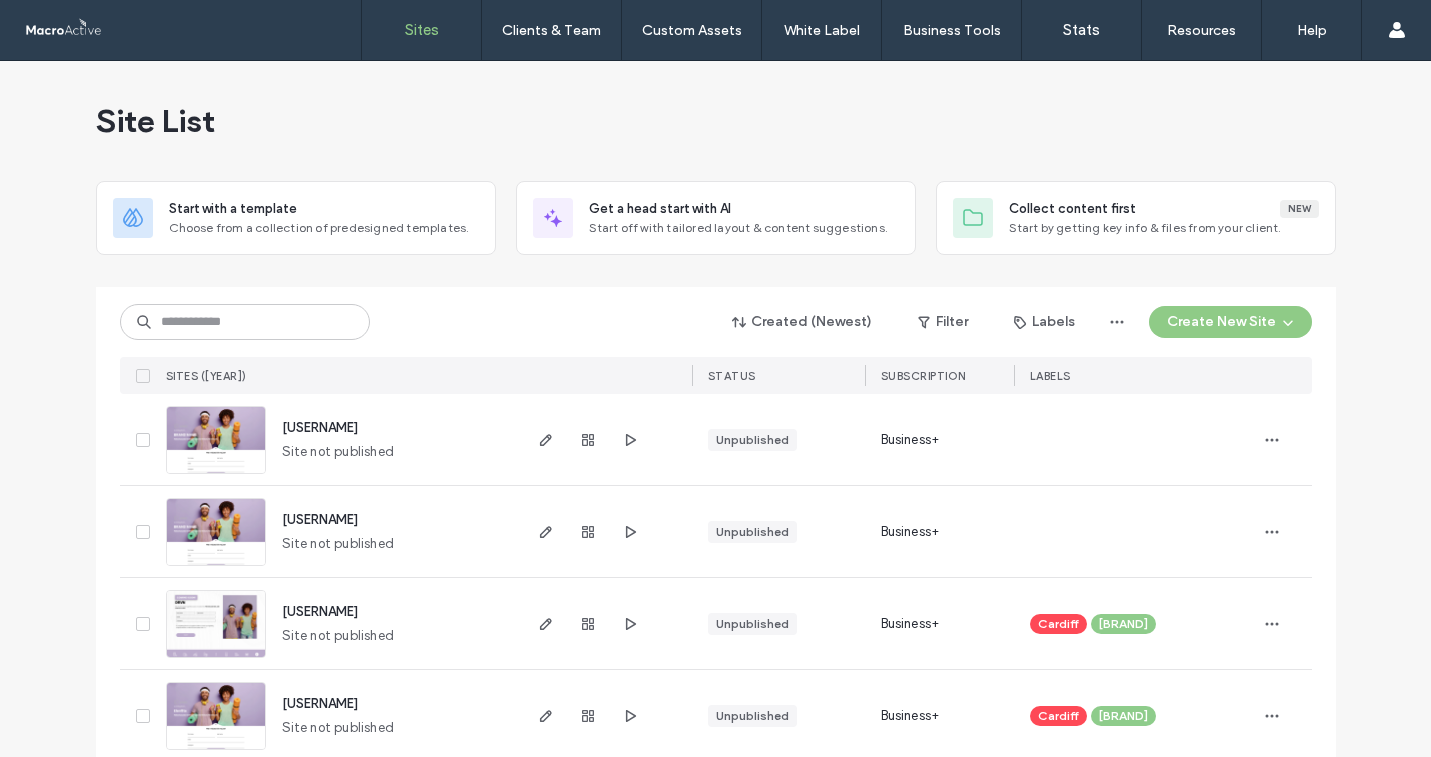 scroll, scrollTop: 0, scrollLeft: 0, axis: both 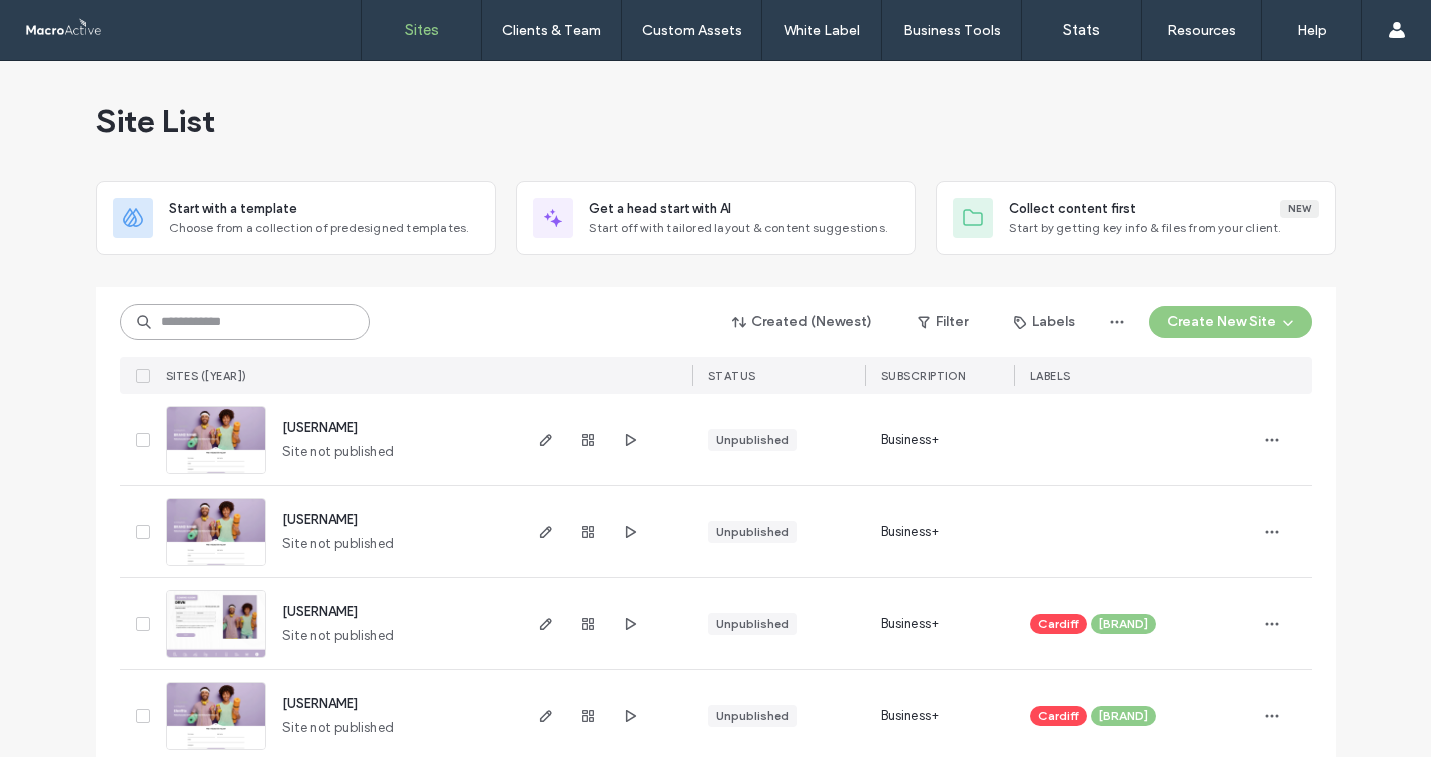 click at bounding box center (245, 322) 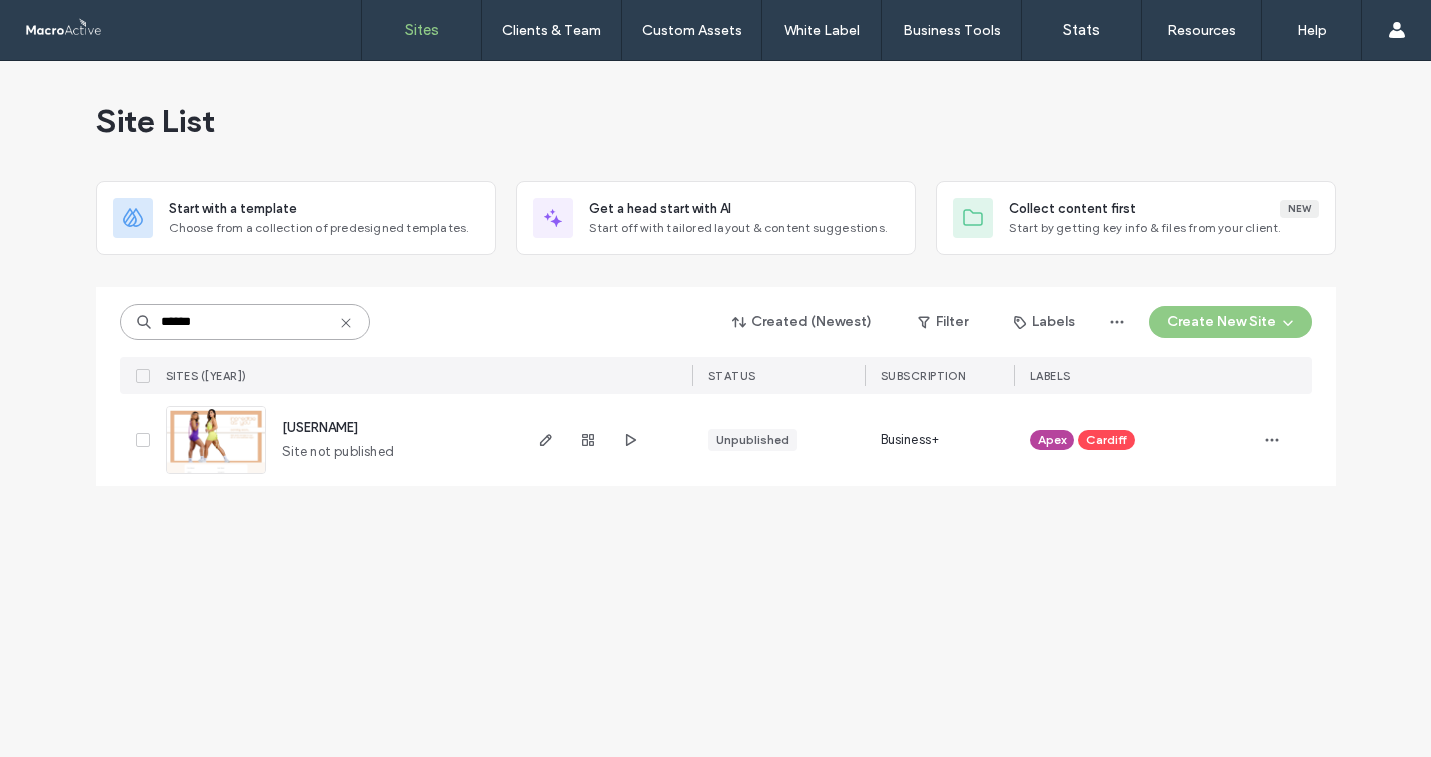 type on "******" 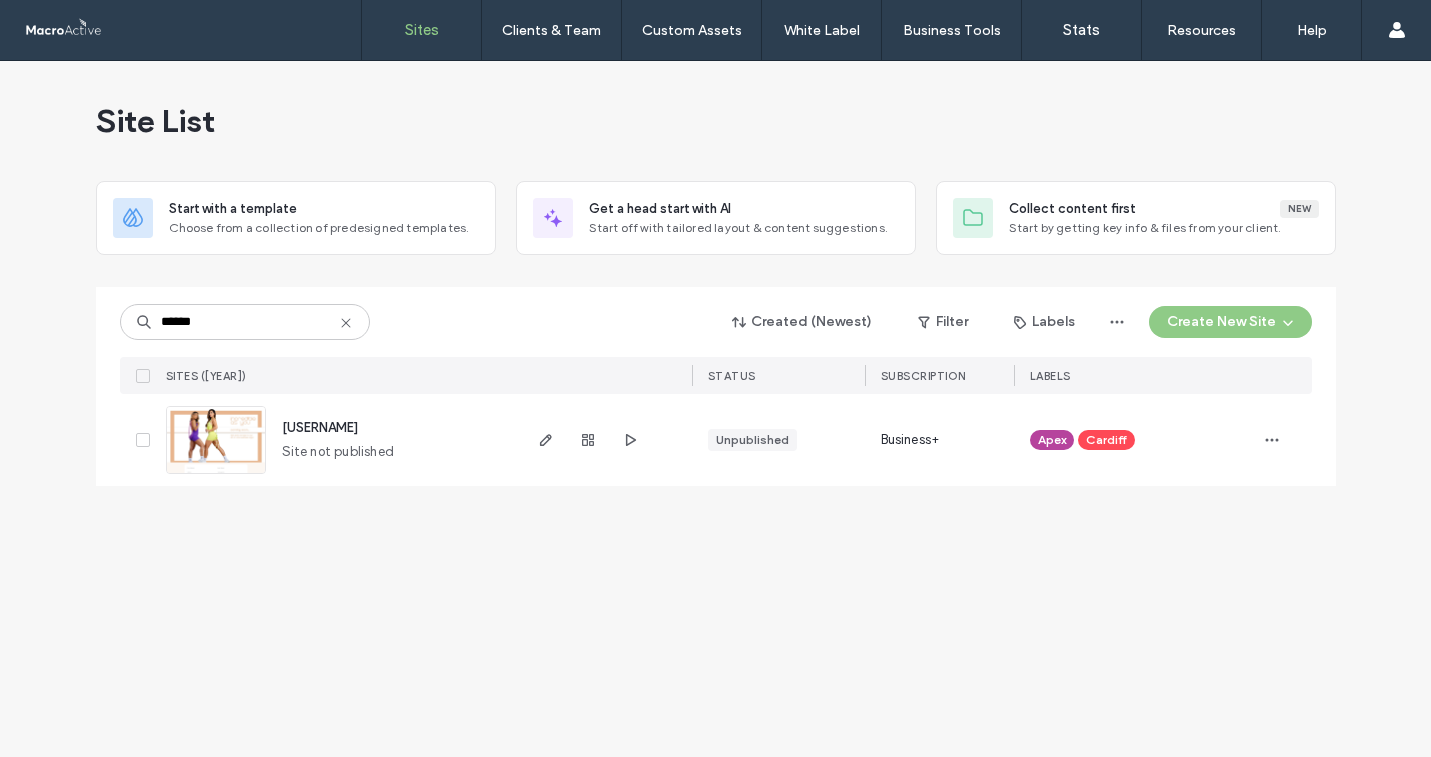 click on "sheila-and-fernanda" at bounding box center [320, 427] 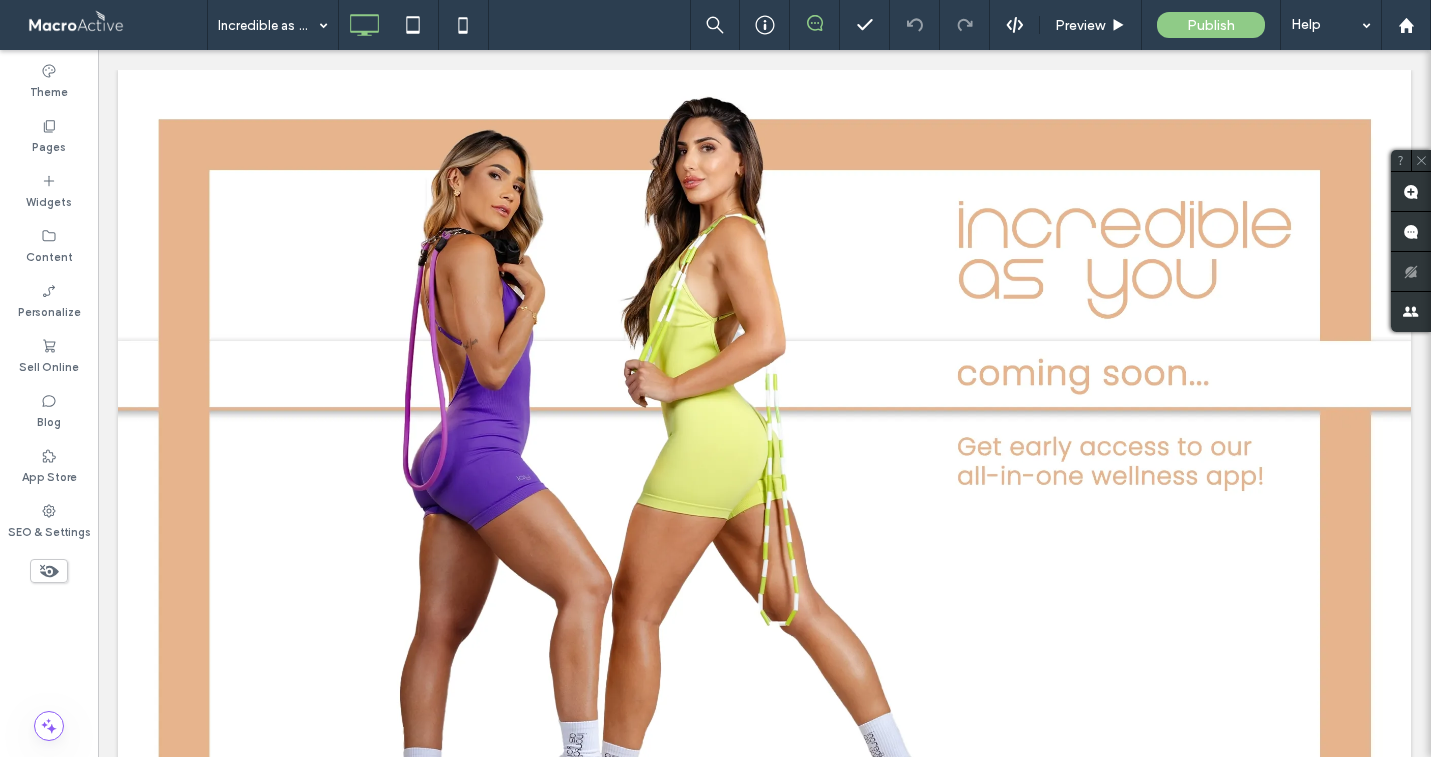 scroll, scrollTop: 0, scrollLeft: 0, axis: both 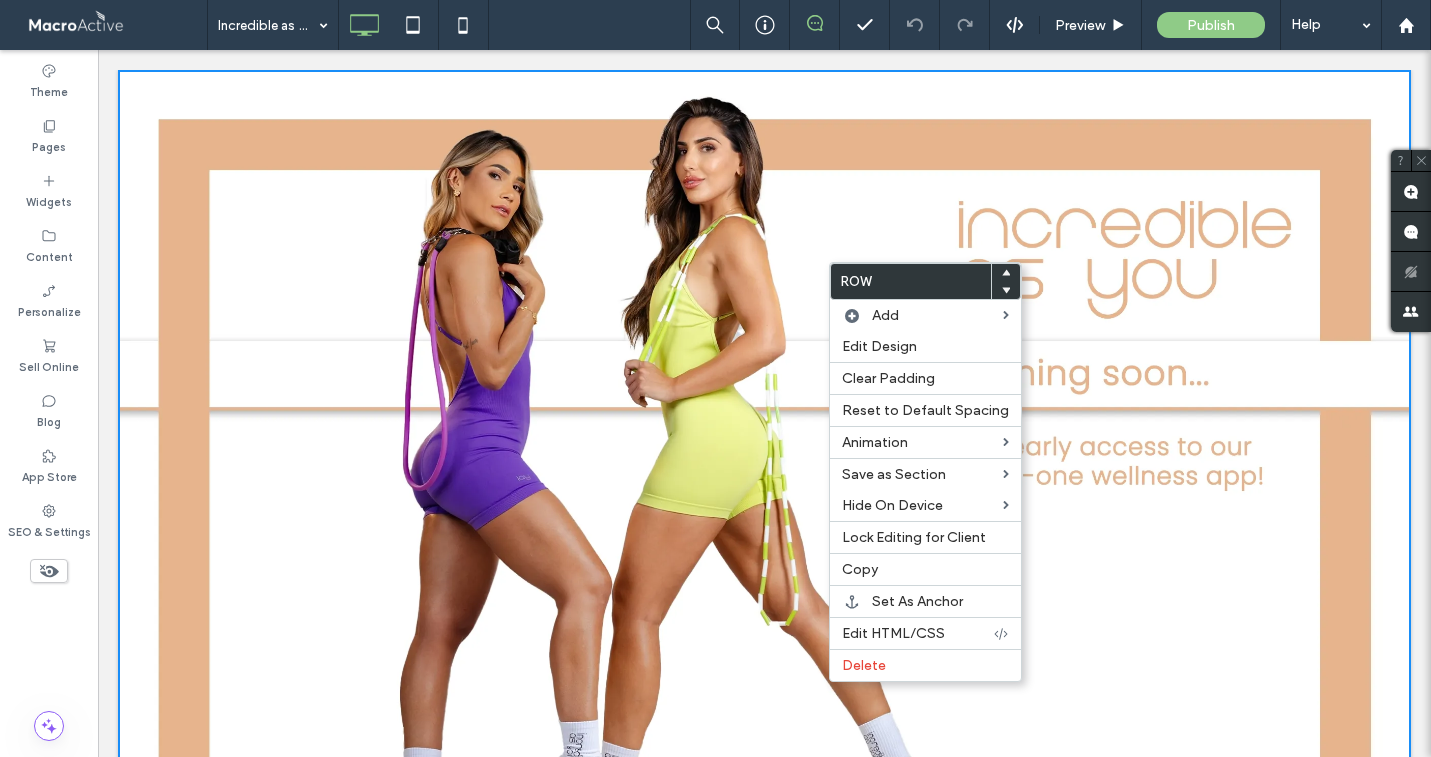 click on "Coming Soon...
Get early access to our all-in-one wellness App!
Click To Paste
Click To Paste
Row + Add Section" at bounding box center [764, 477] 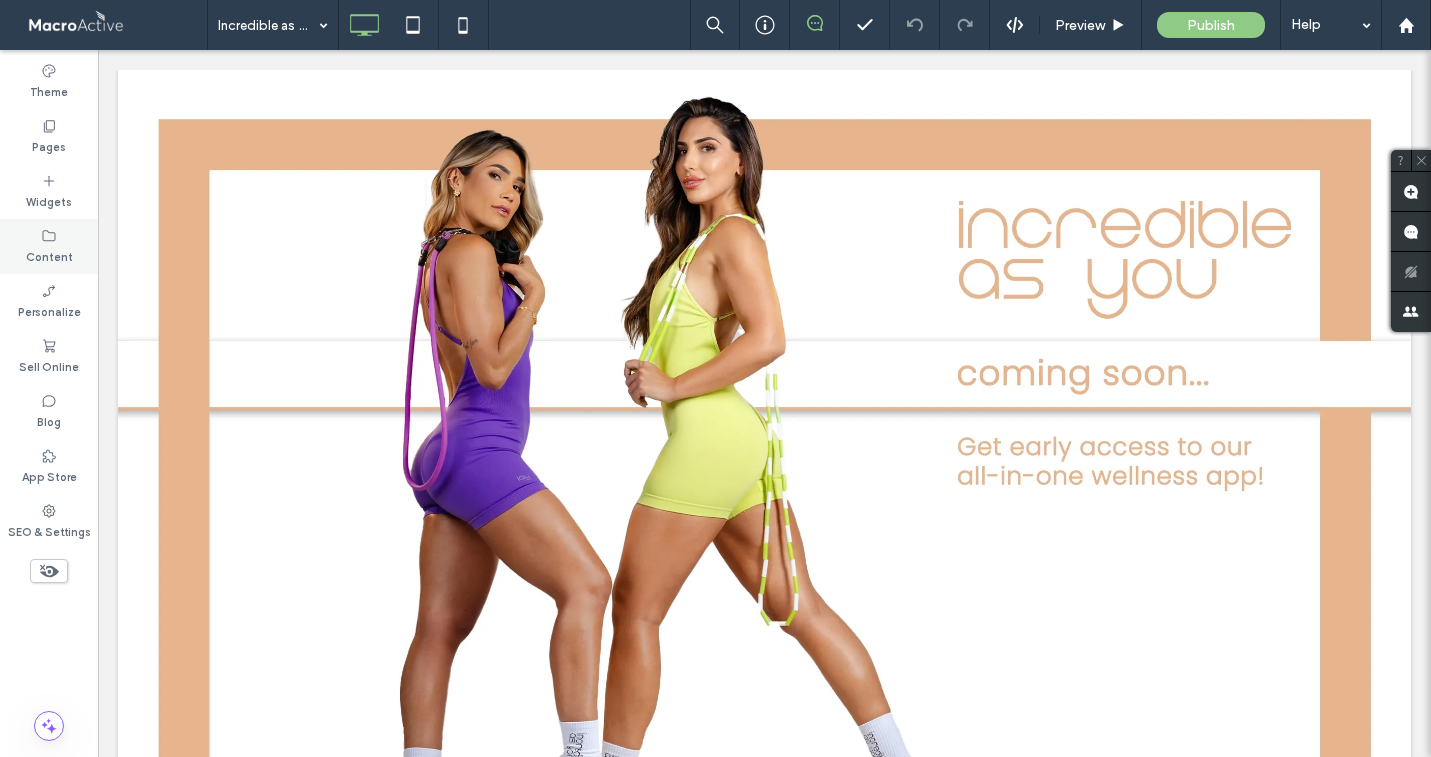 click on "Content" at bounding box center [49, 255] 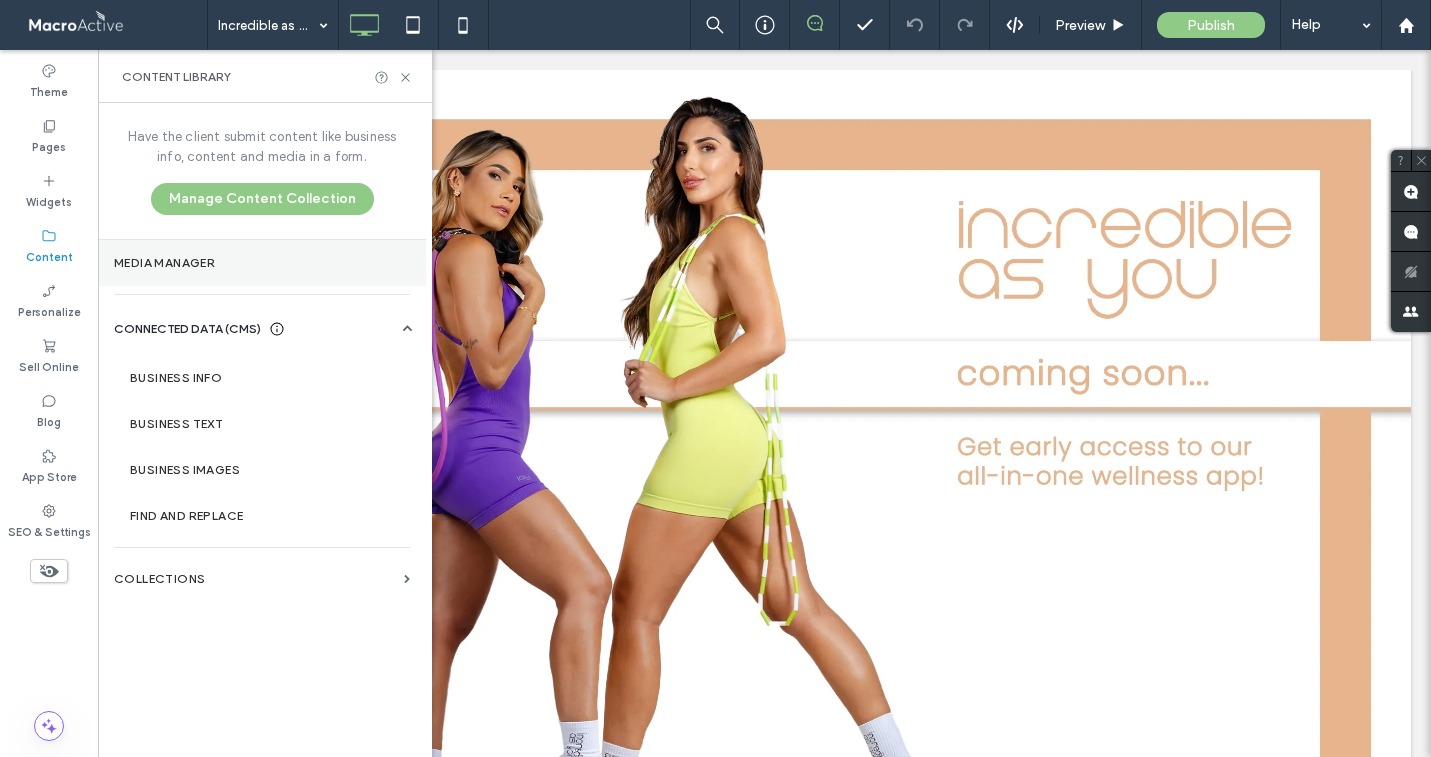 click on "Media Manager" at bounding box center (262, 263) 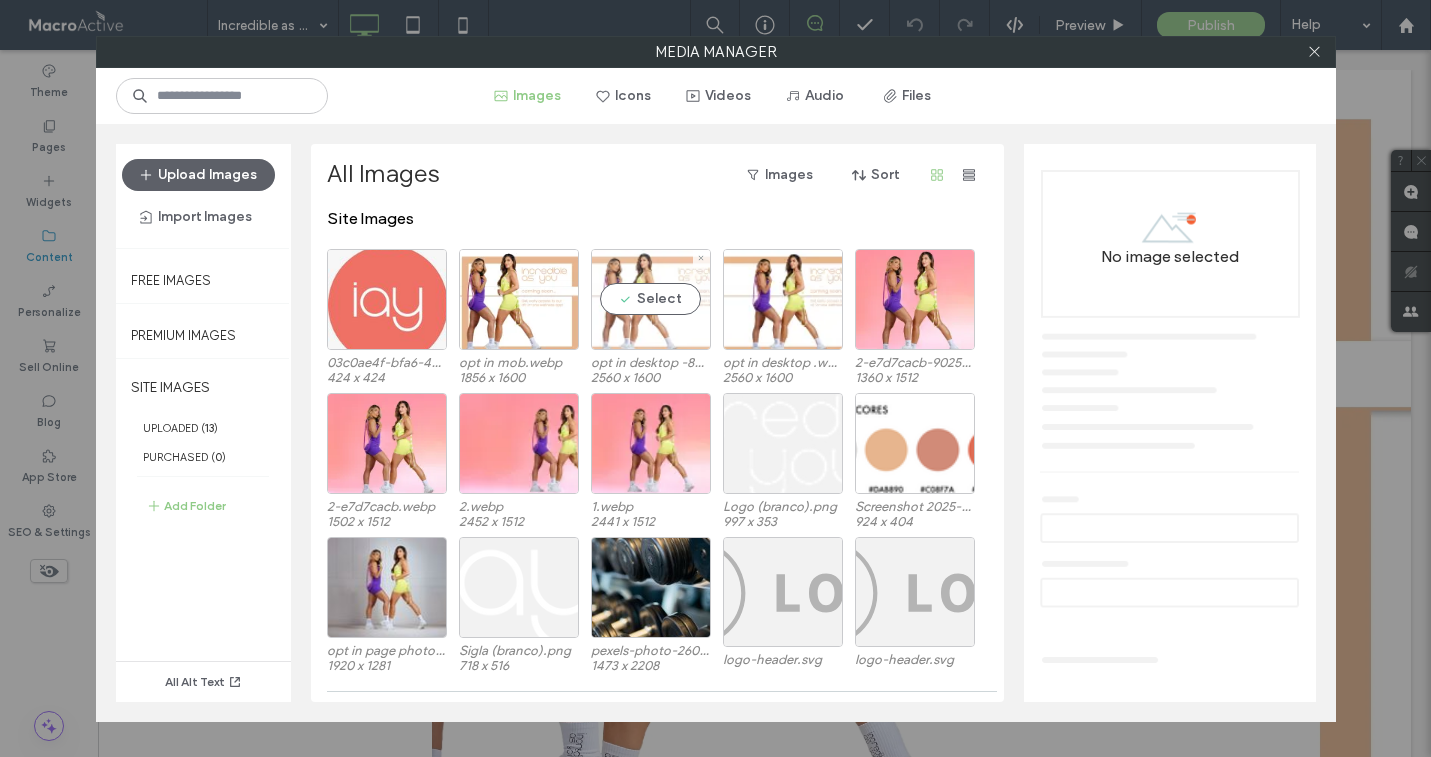 click on "Select" at bounding box center (651, 299) 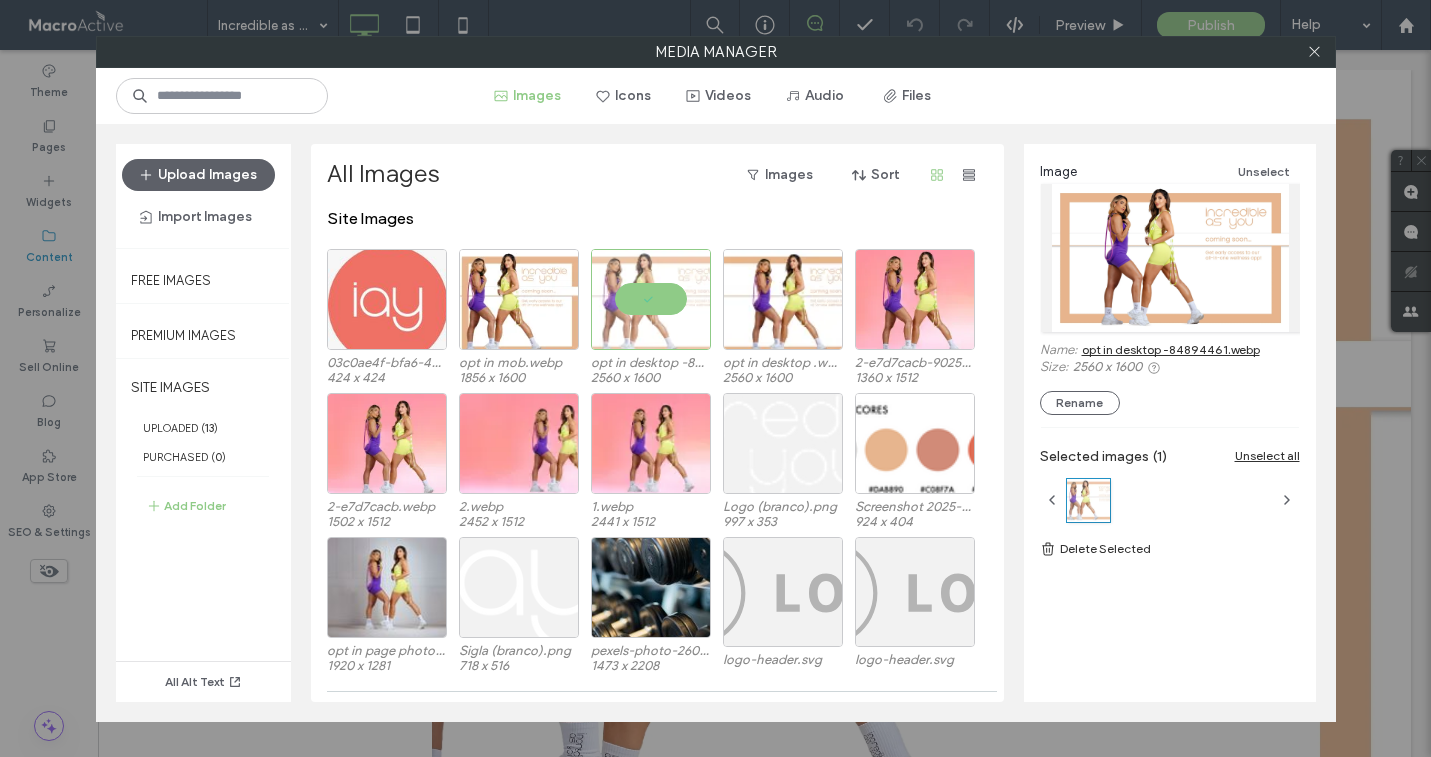 click on "opt in desktop -84894461.webp" at bounding box center (1171, 349) 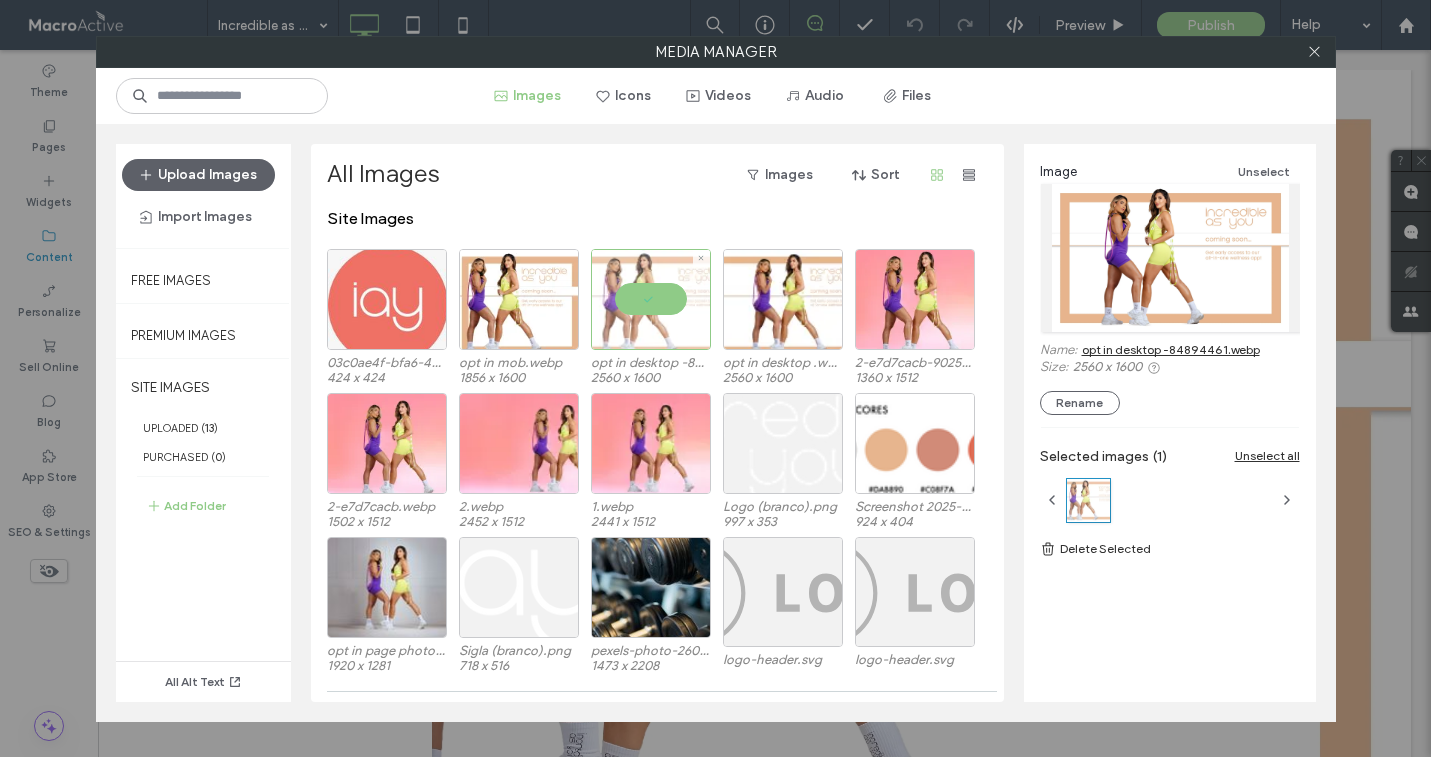 click at bounding box center (651, 299) 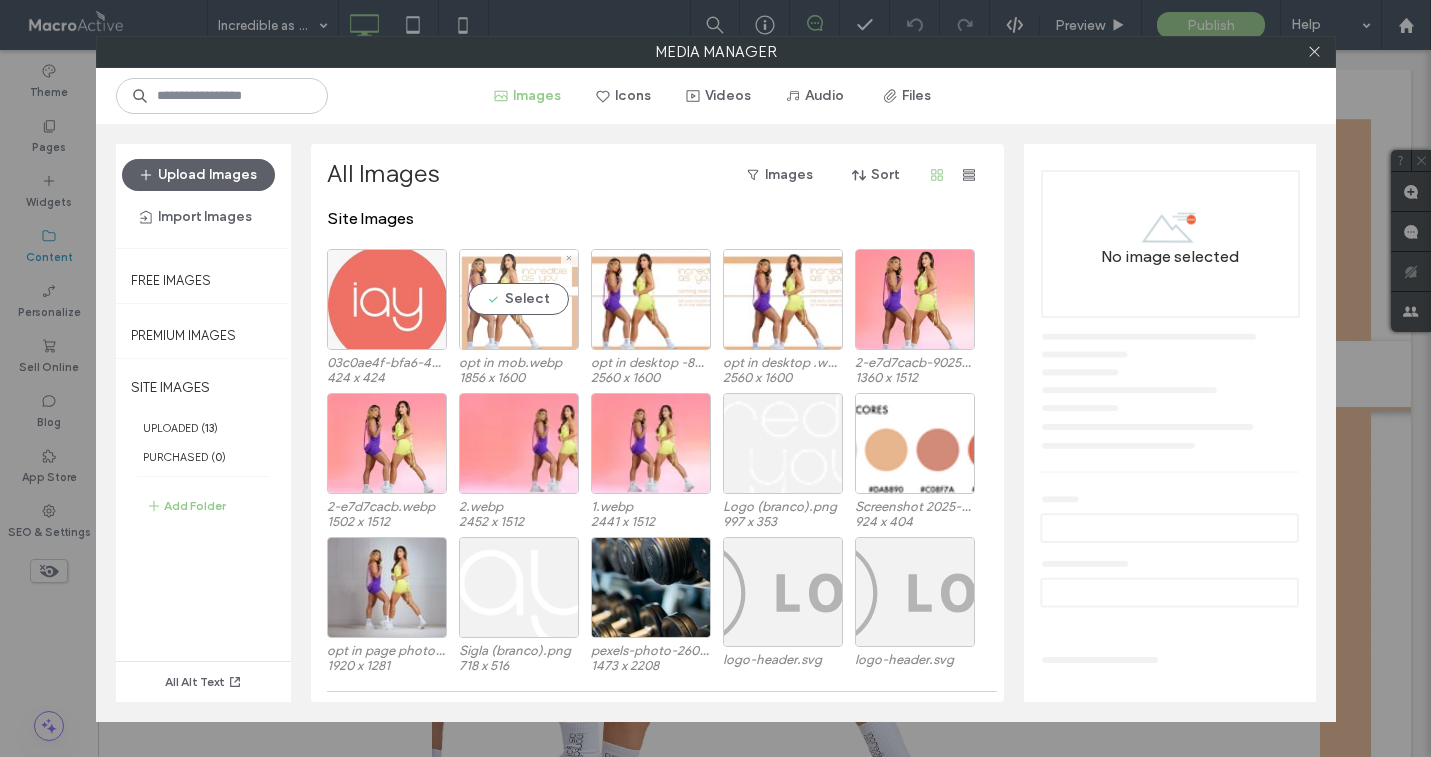 click on "Select" at bounding box center (519, 299) 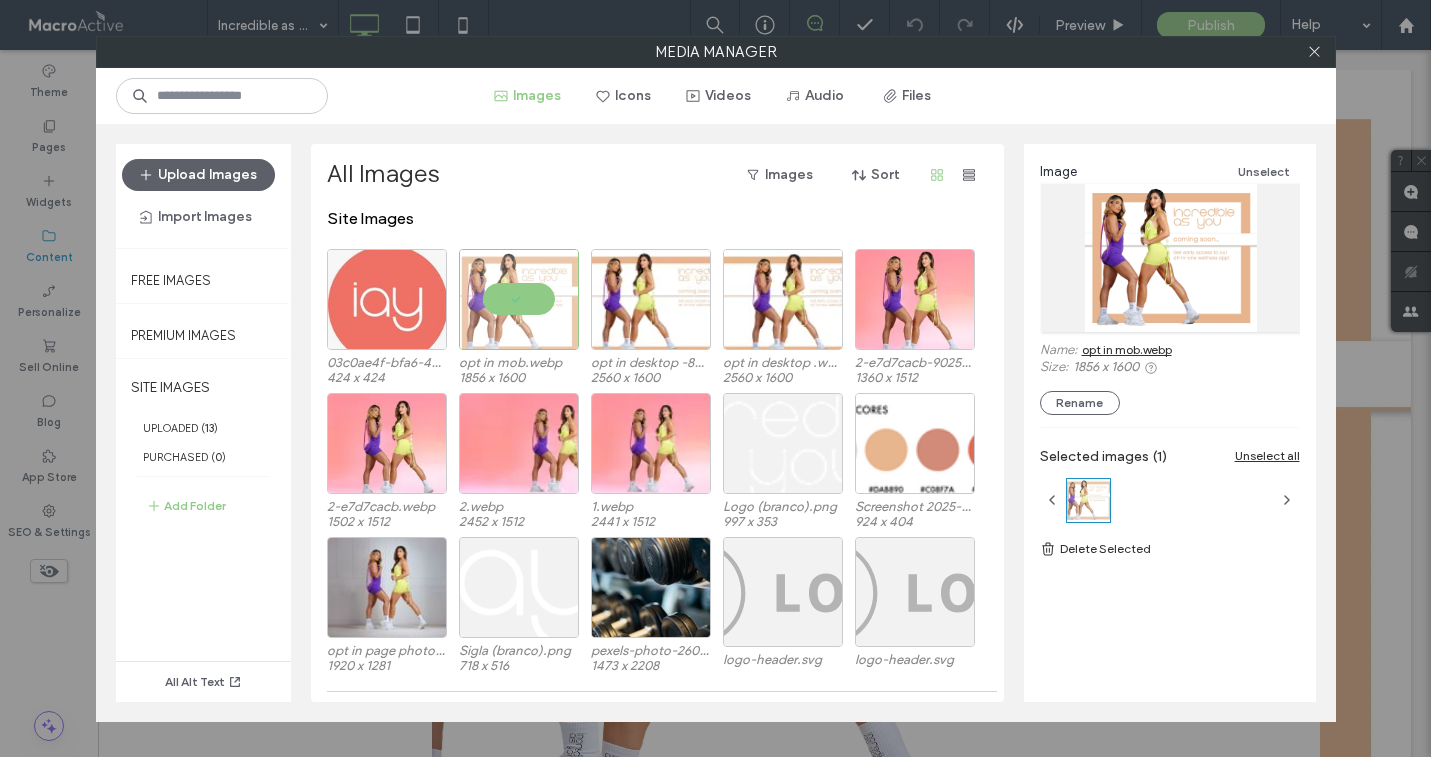 click on "opt in mob.webp" at bounding box center [1127, 349] 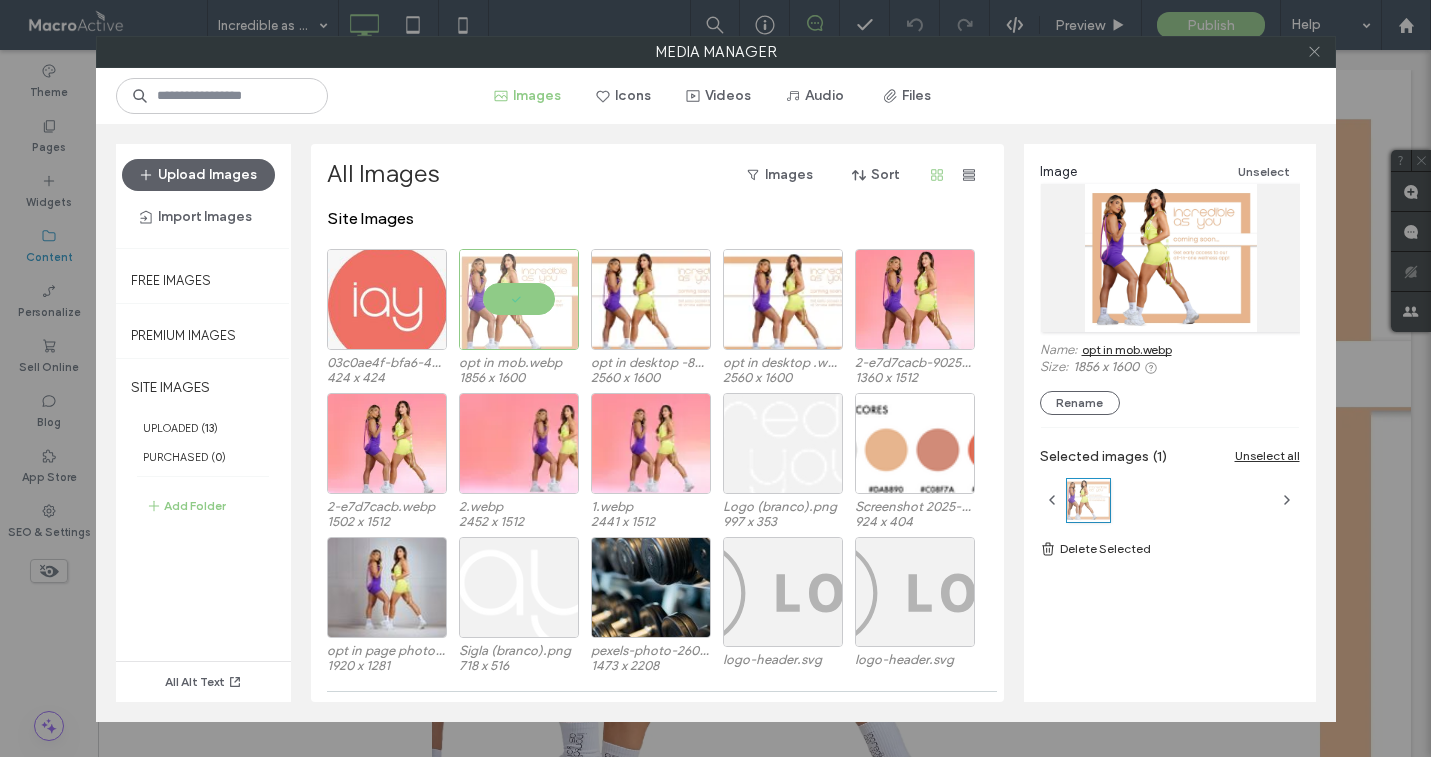 click 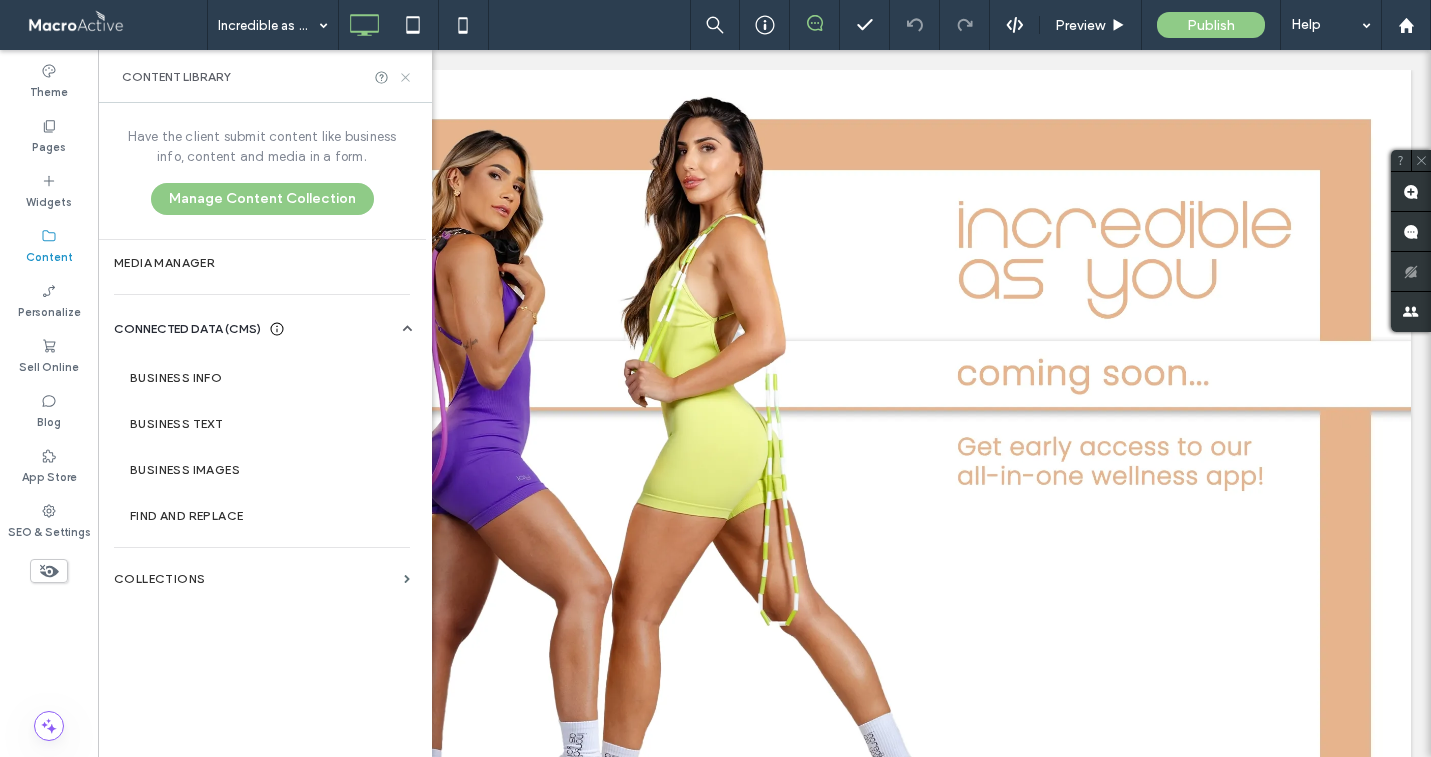 click 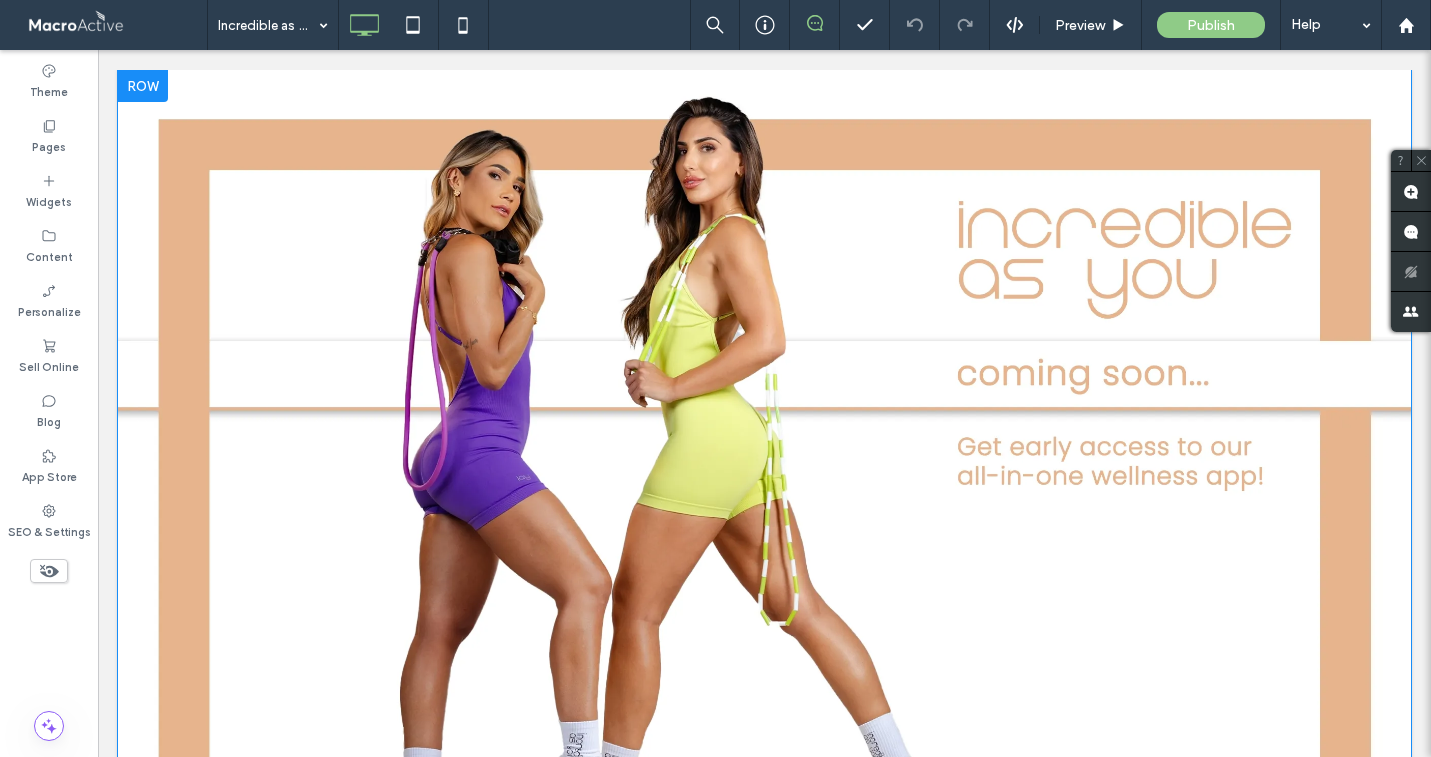 click on "Coming Soon...
Get early access to our all-in-one wellness App!
Click To Paste
Click To Paste
Row + Add Section" at bounding box center [764, 477] 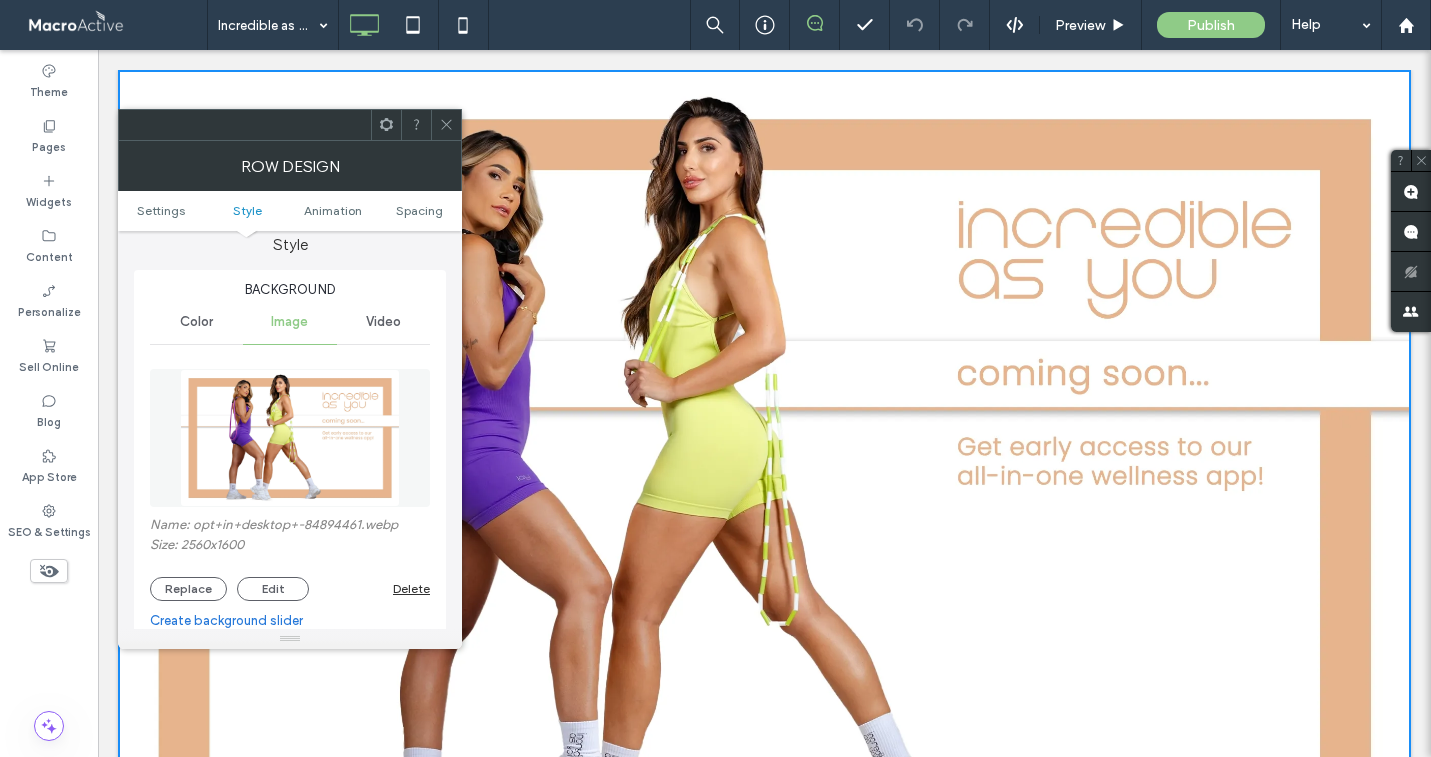 scroll, scrollTop: 202, scrollLeft: 0, axis: vertical 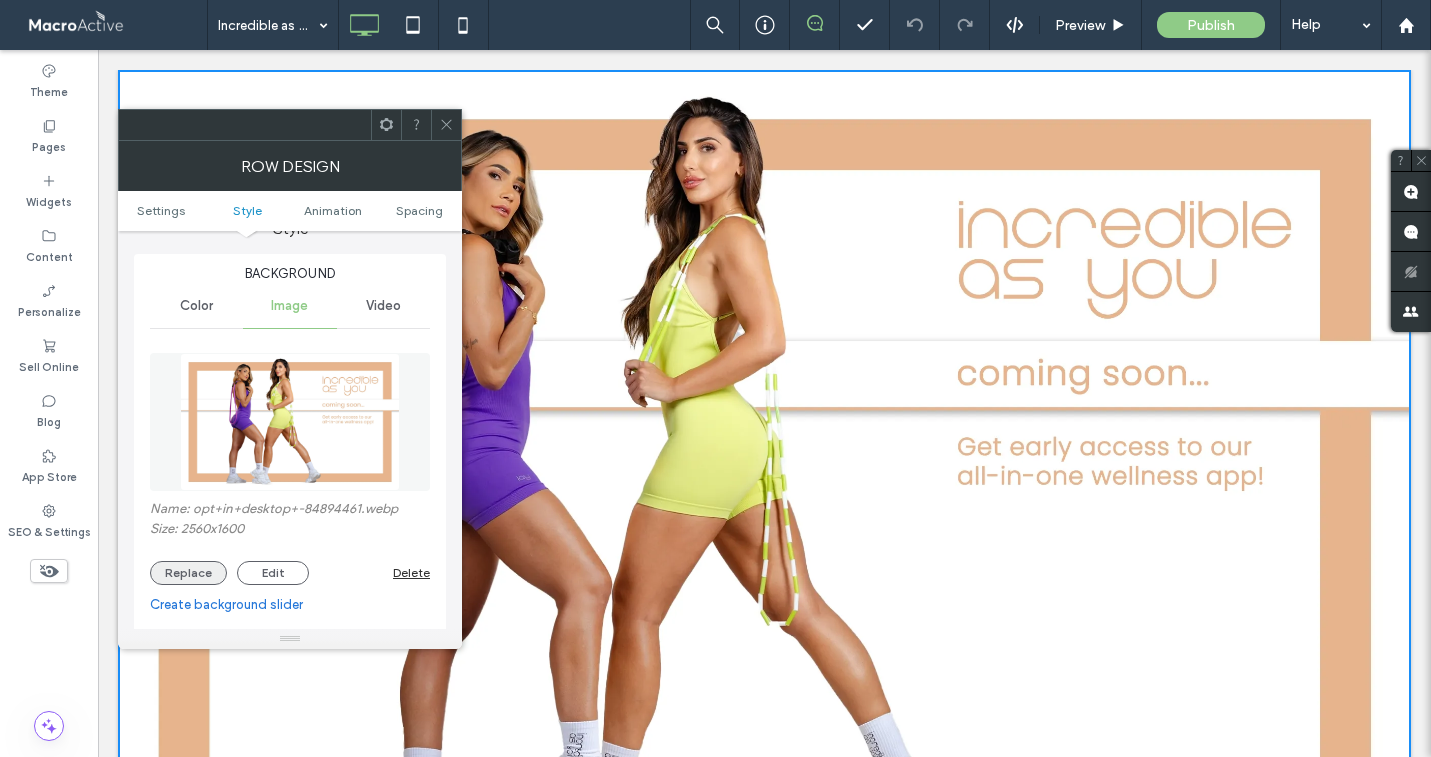 click on "Replace" at bounding box center [188, 573] 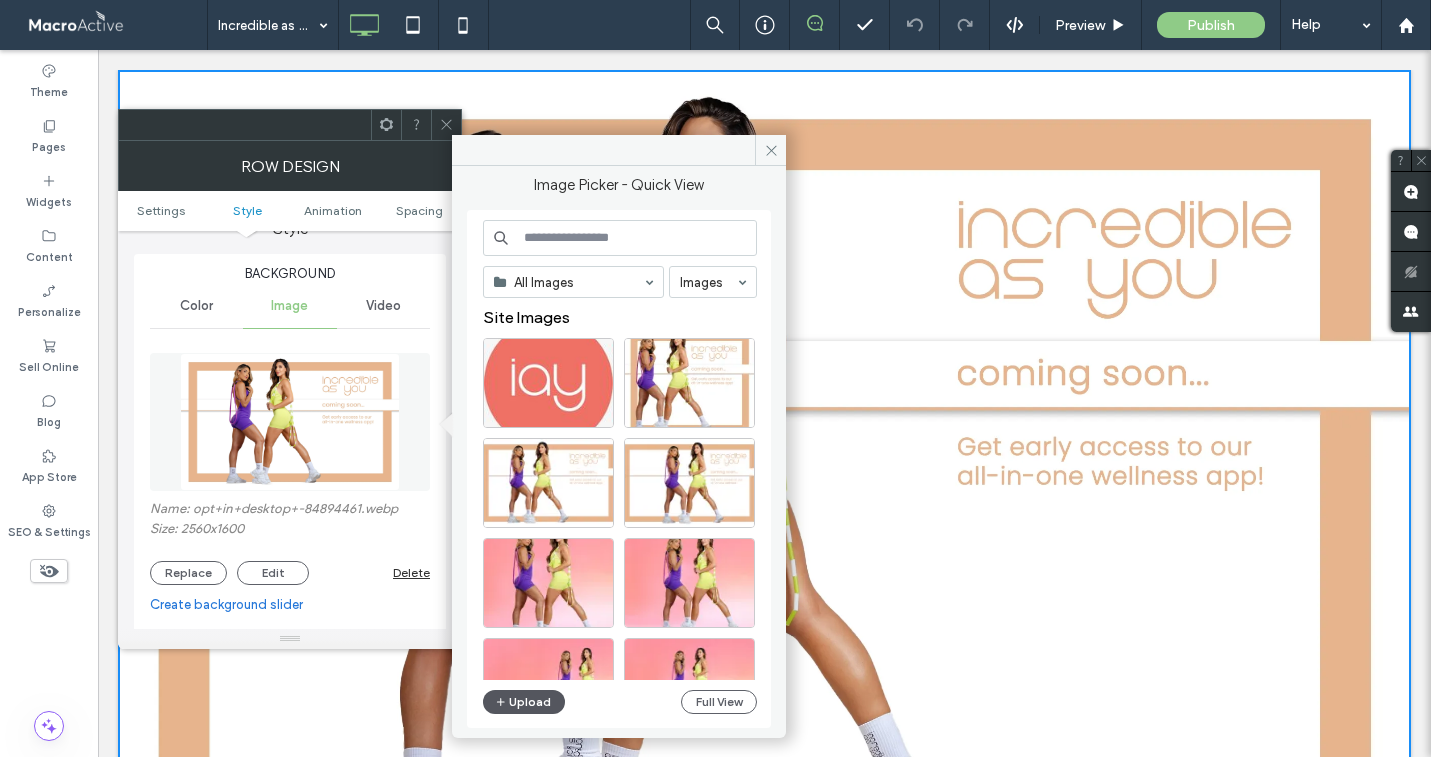 click on "Upload" at bounding box center (524, 702) 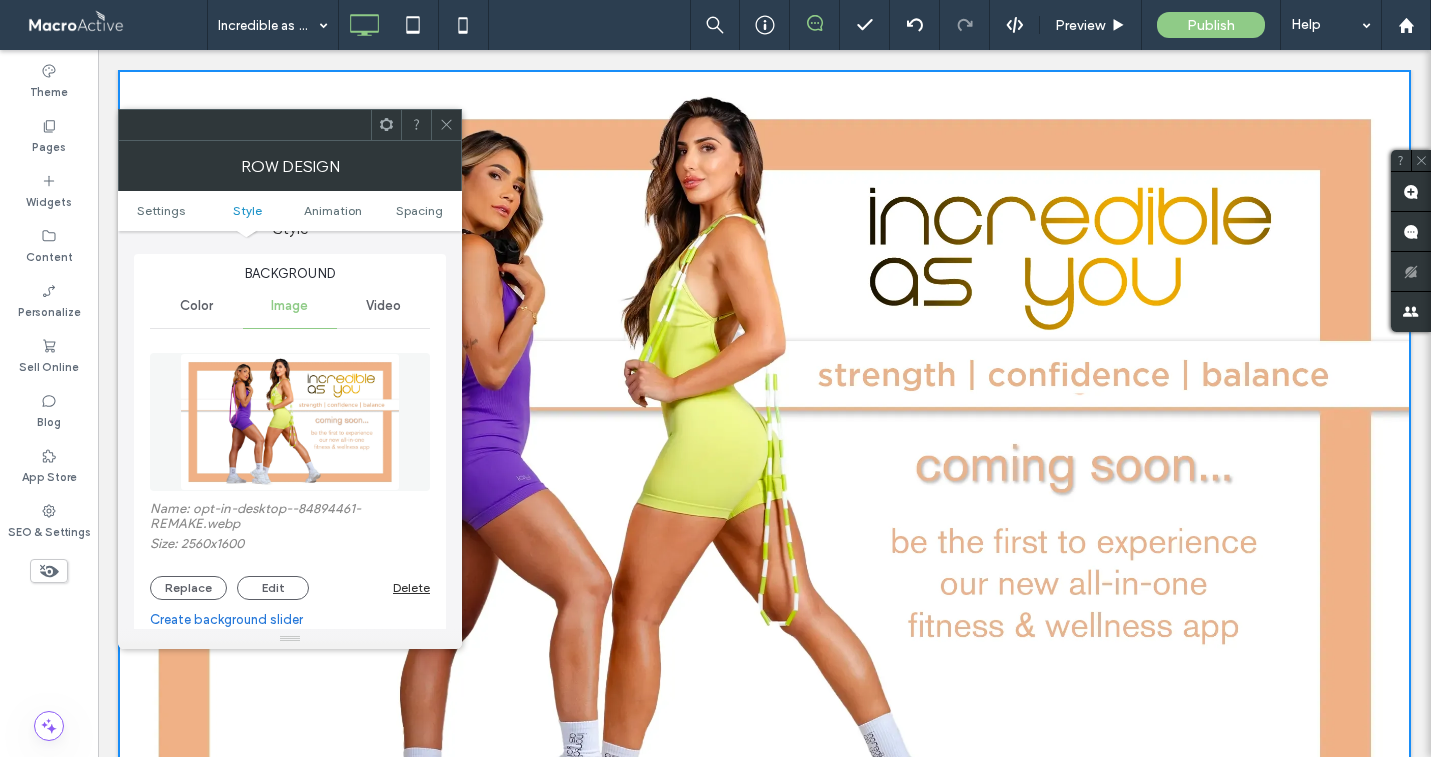 click 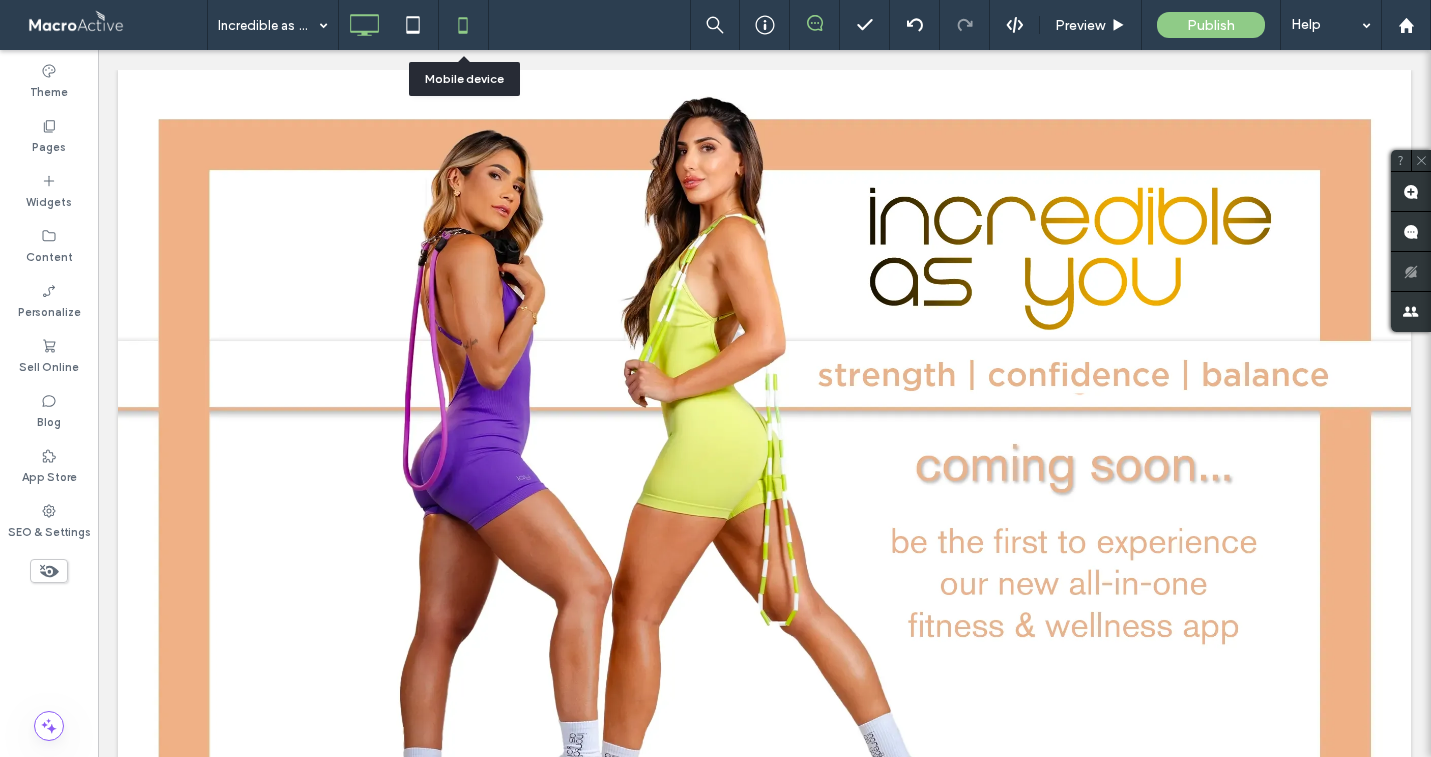 click 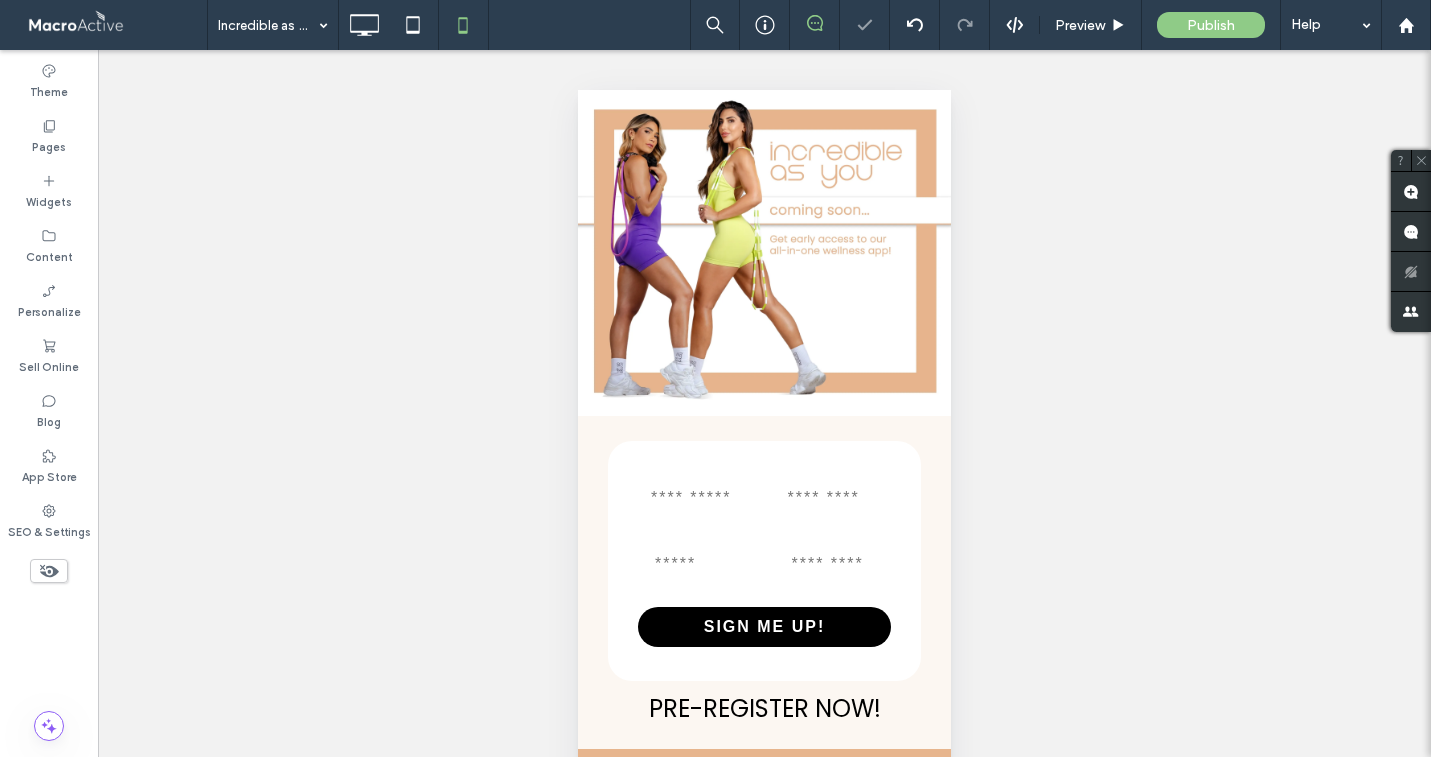scroll, scrollTop: 0, scrollLeft: 0, axis: both 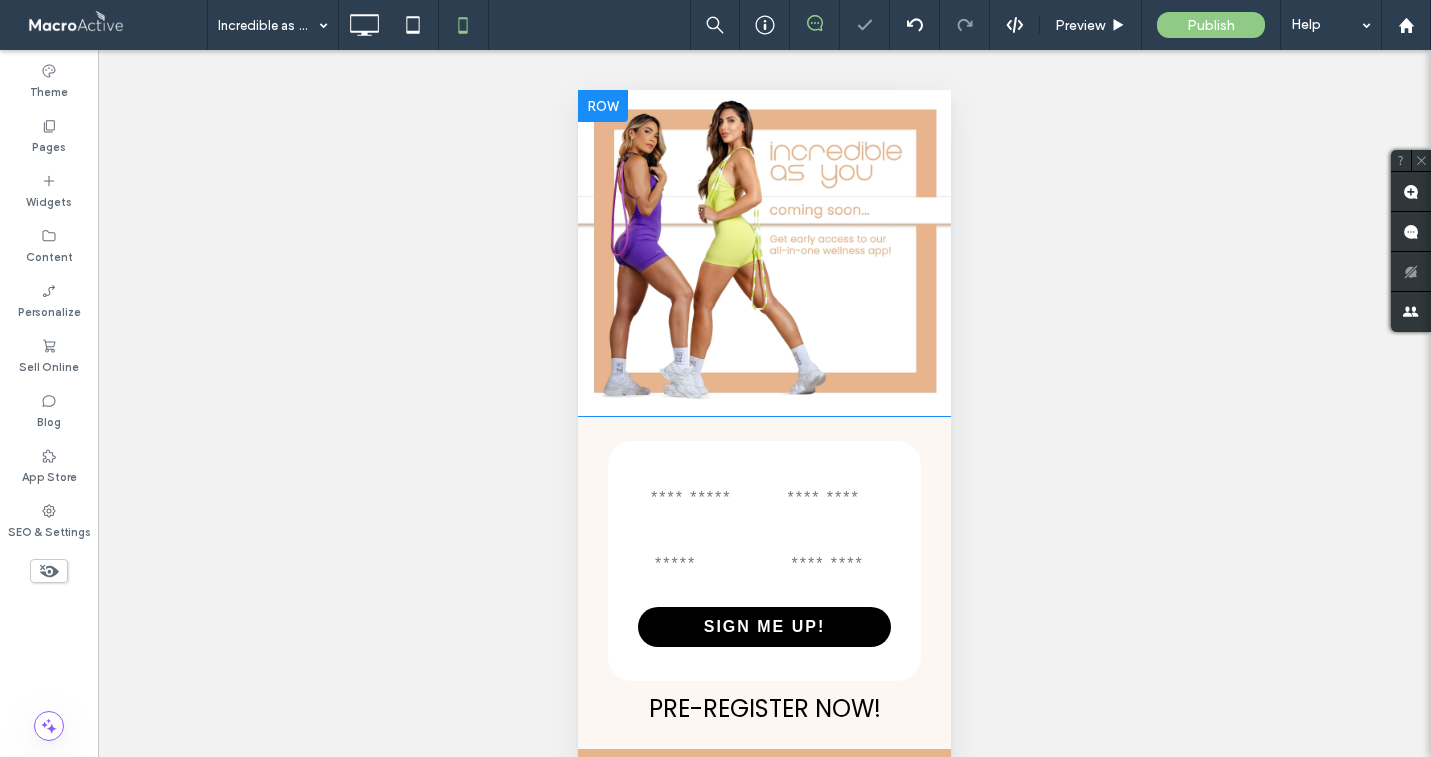 click on "Coming Soon...
Get early access to our all-in-one wellness App!
Click To Paste
Click To Paste
Row" at bounding box center [764, 253] 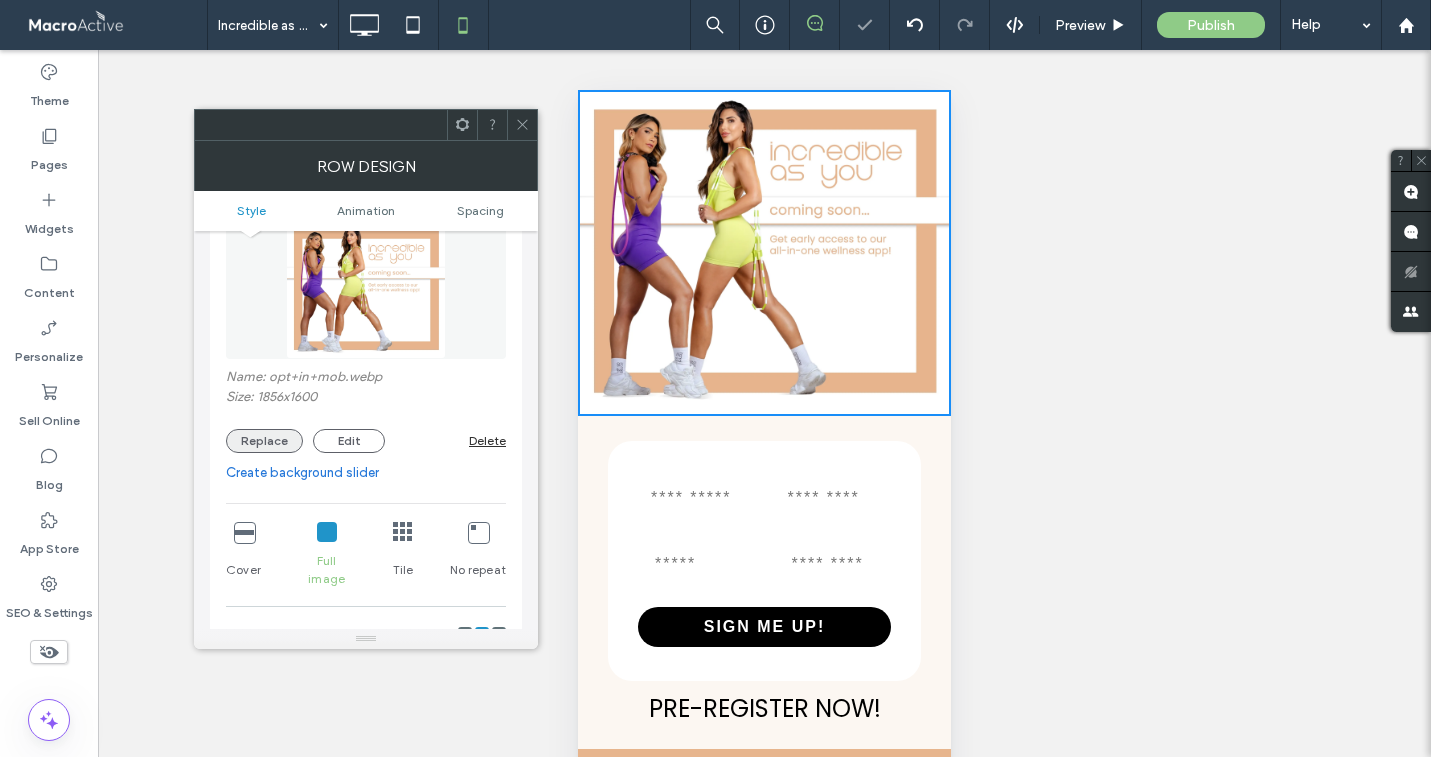 scroll, scrollTop: 170, scrollLeft: 0, axis: vertical 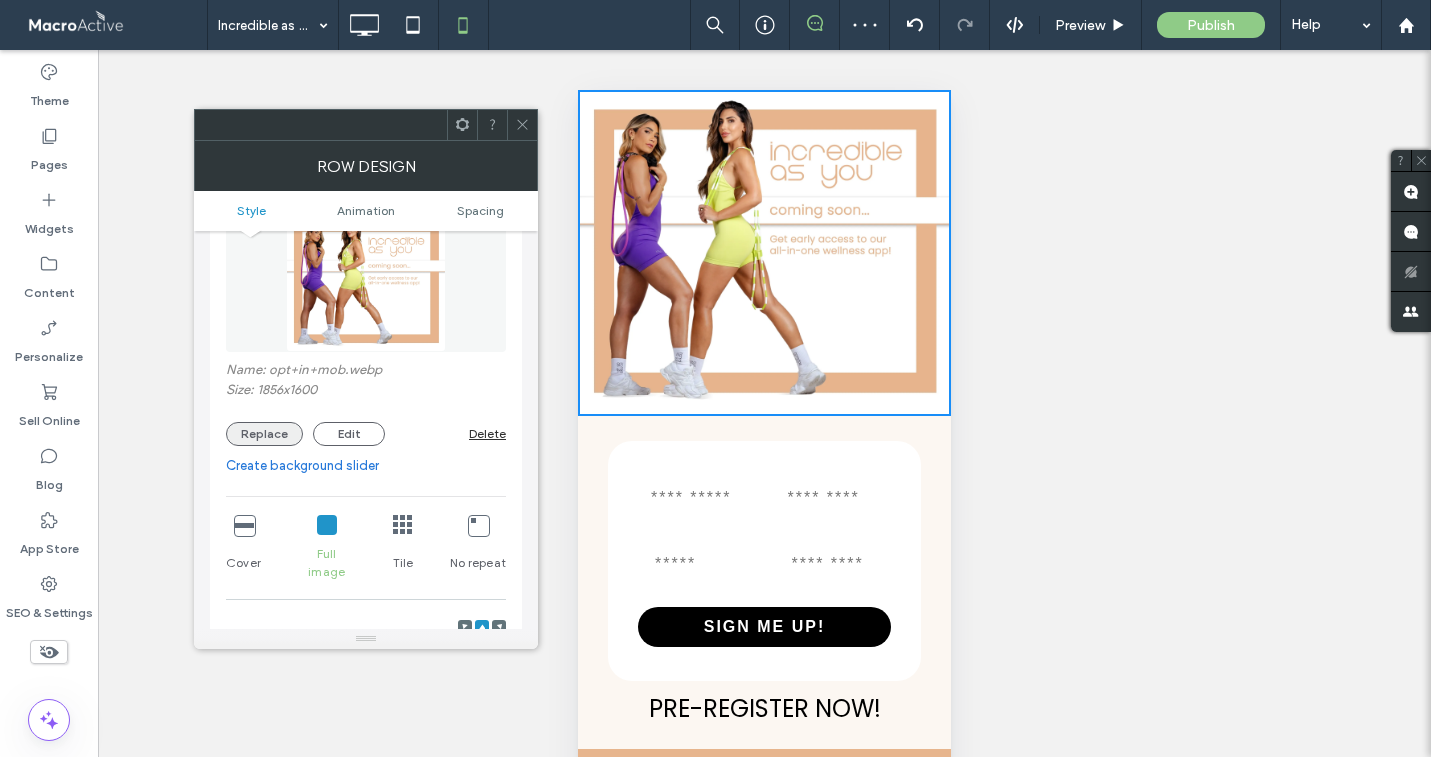 click on "Replace" at bounding box center (264, 434) 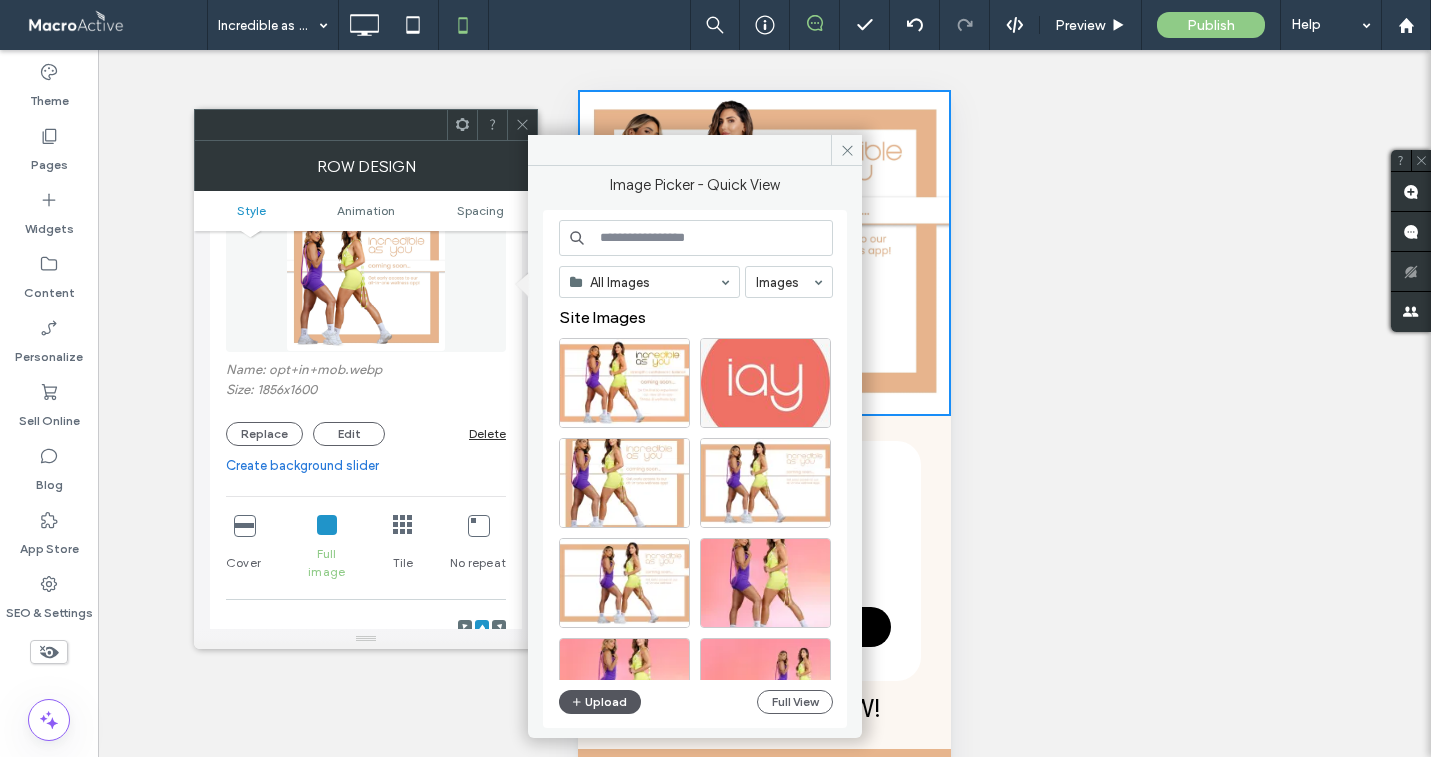 click on "Upload" at bounding box center (600, 702) 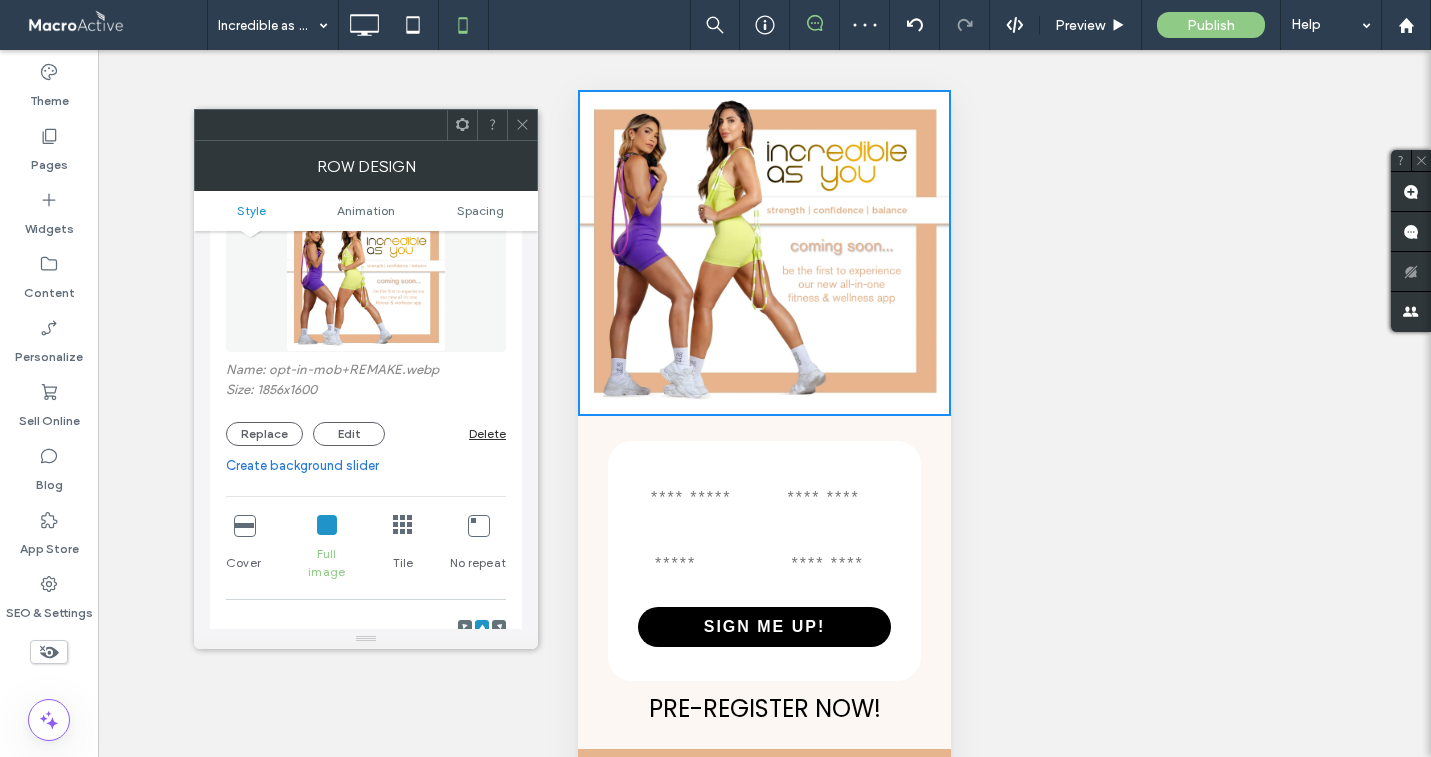 click 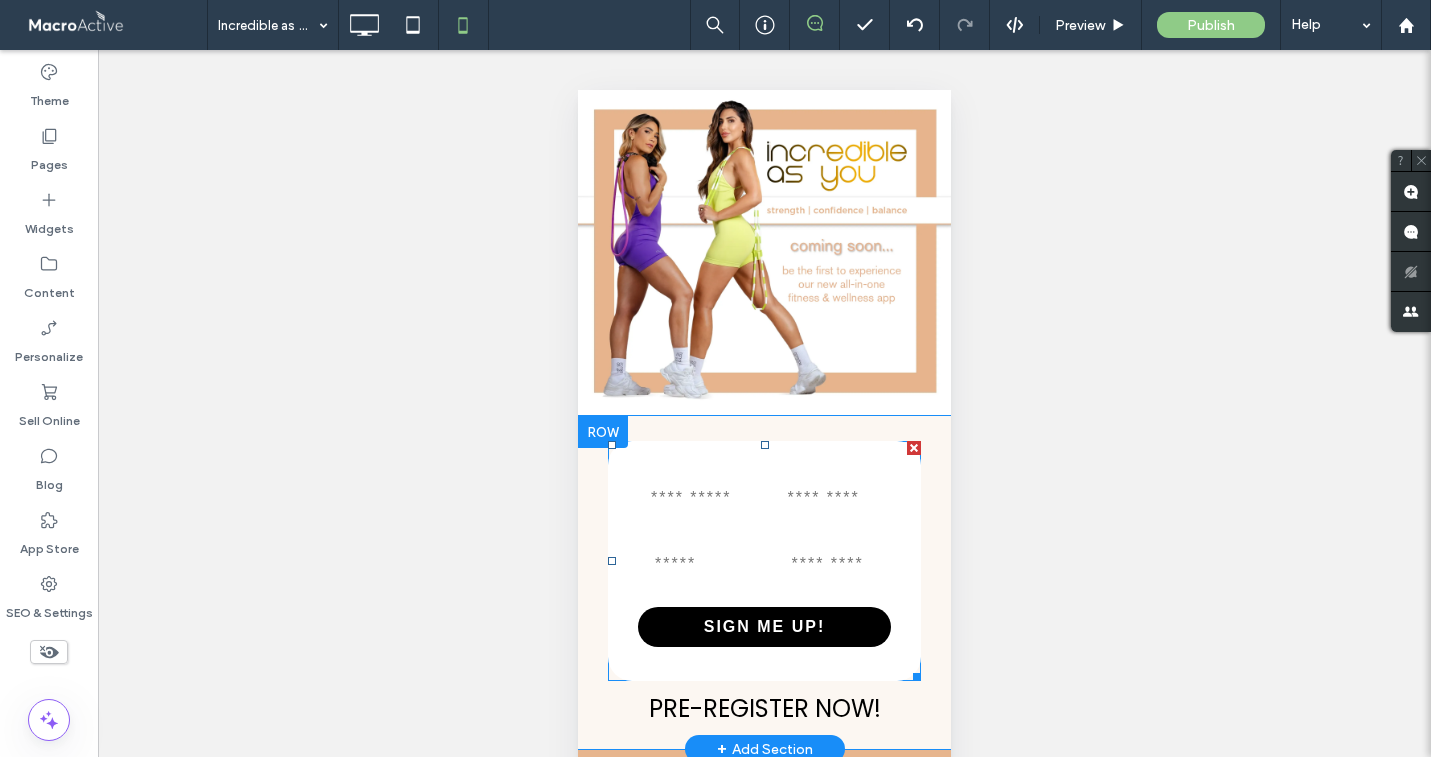 click at bounding box center [764, 561] 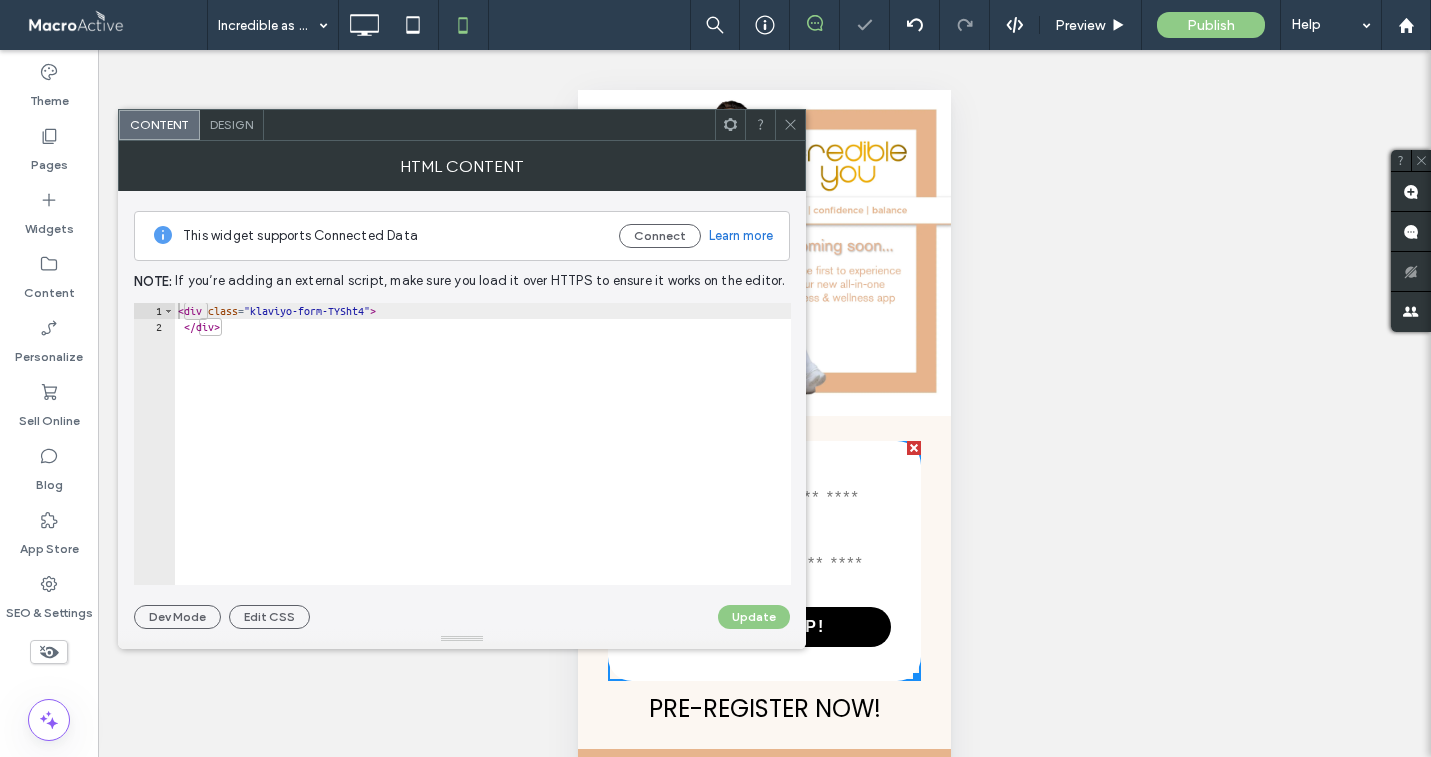 click 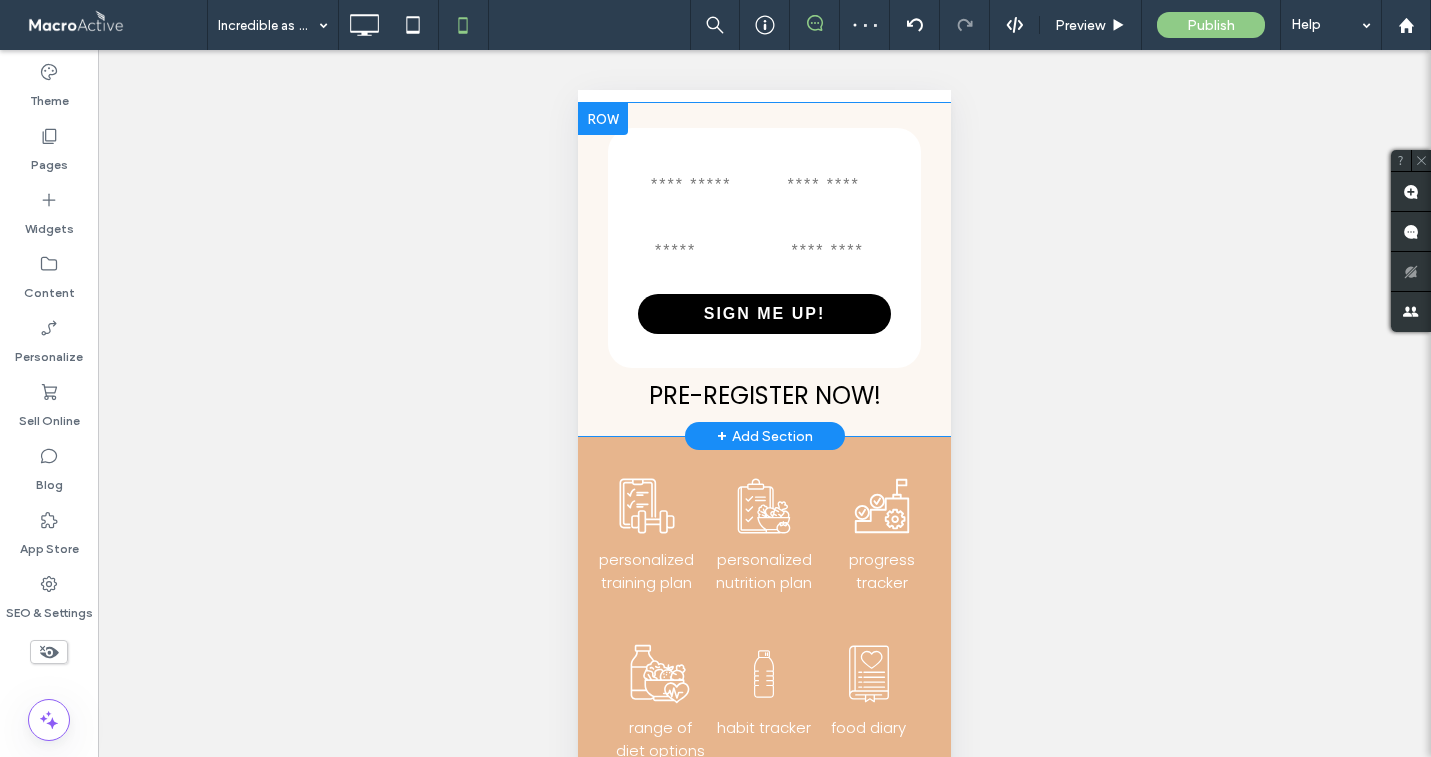 scroll, scrollTop: 0, scrollLeft: 0, axis: both 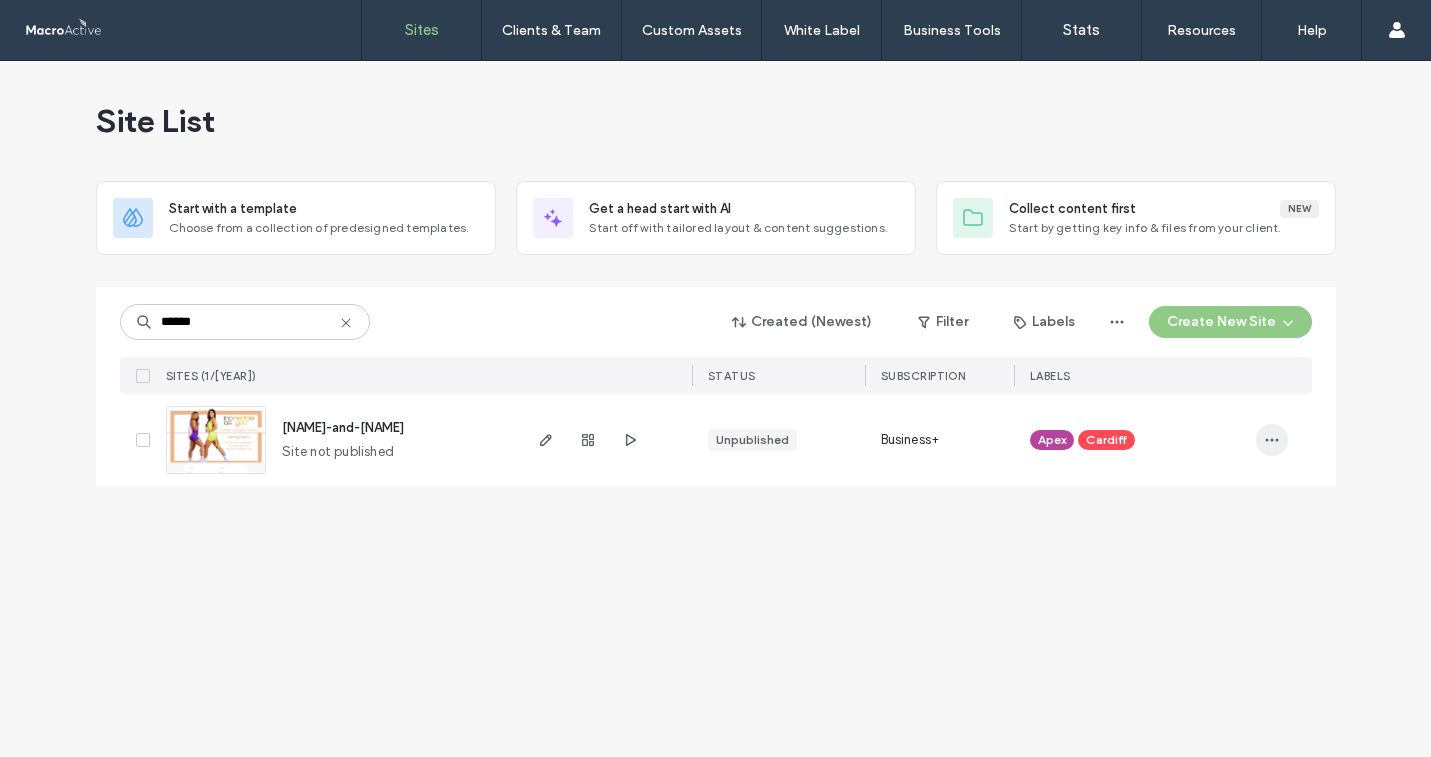 type on "******" 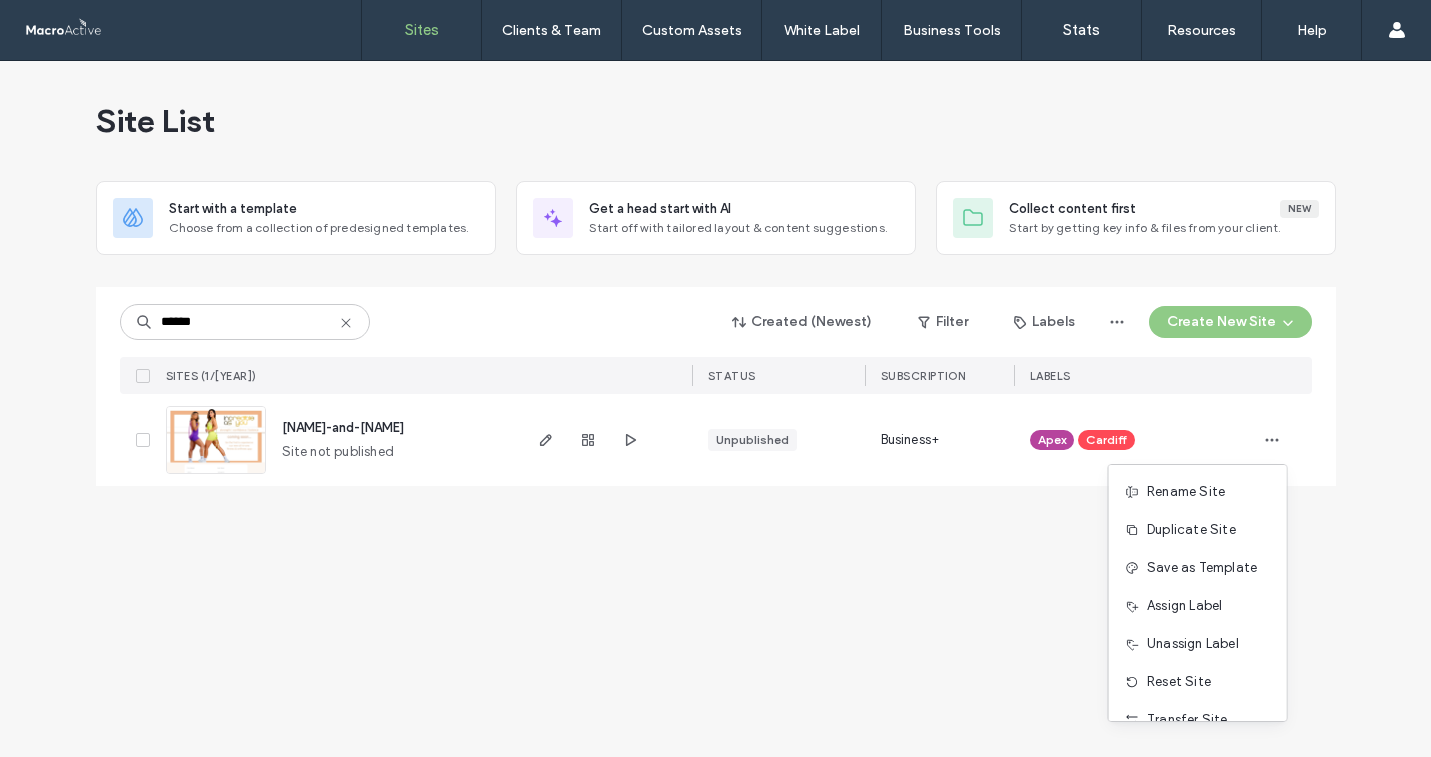 click on "sheila-and-fernanda Site not published" at bounding box center (392, 440) 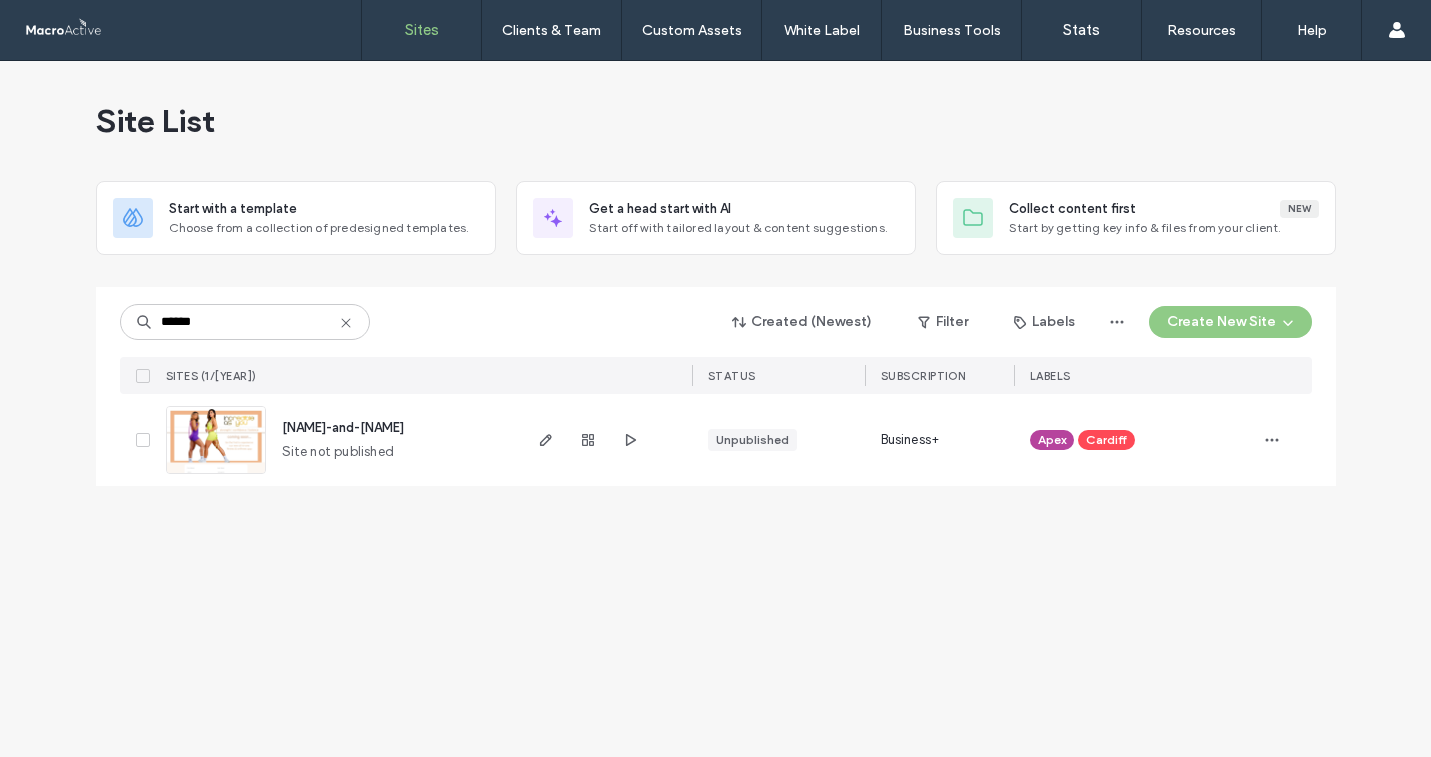click on "sheila-and-fernanda" at bounding box center [343, 427] 